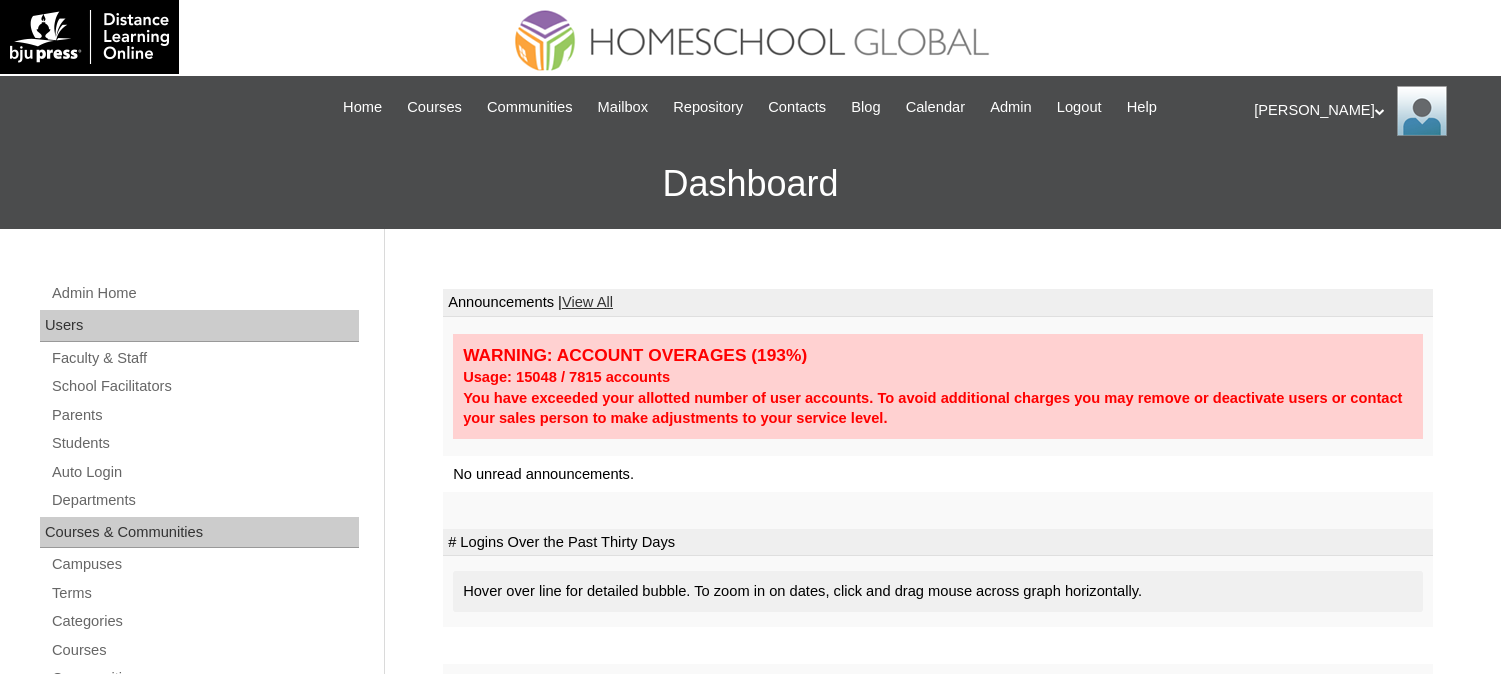 scroll, scrollTop: 0, scrollLeft: 0, axis: both 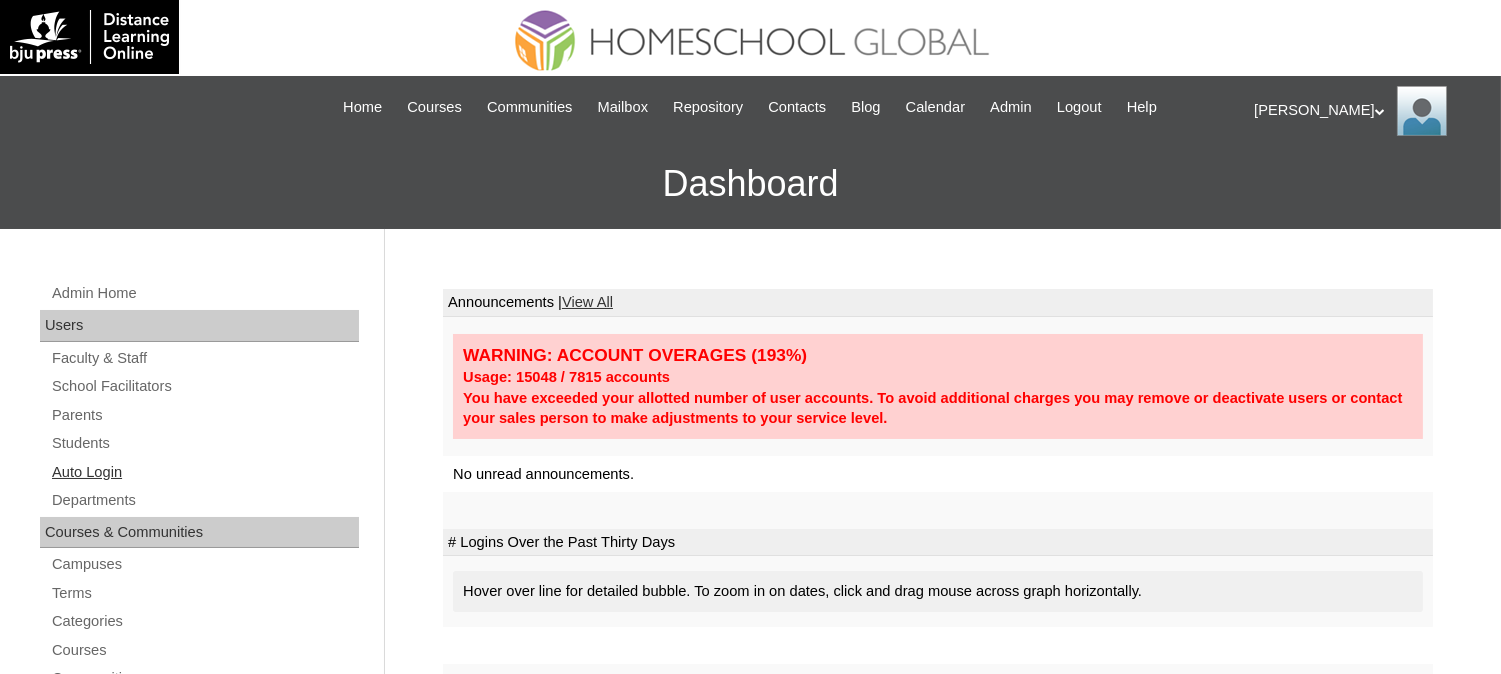 click on "Auto Login" at bounding box center (204, 472) 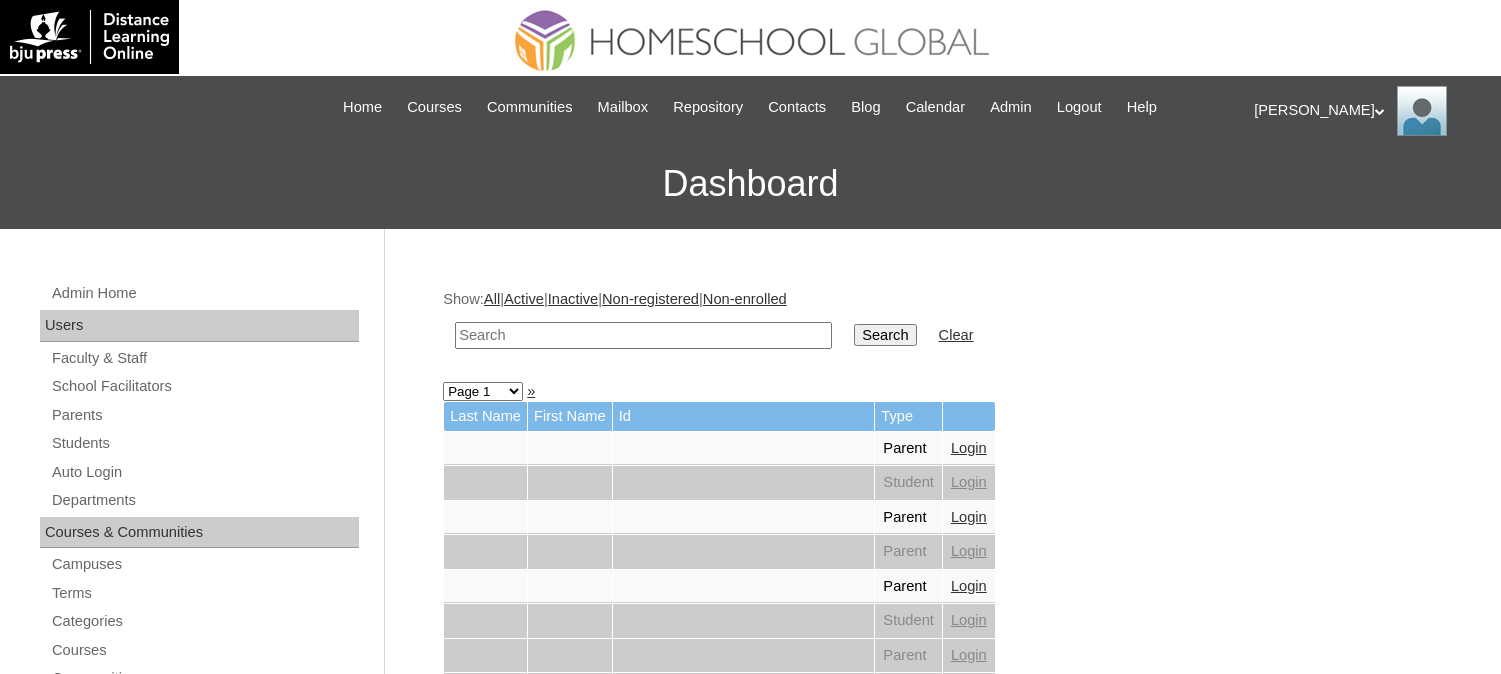 scroll, scrollTop: 0, scrollLeft: 0, axis: both 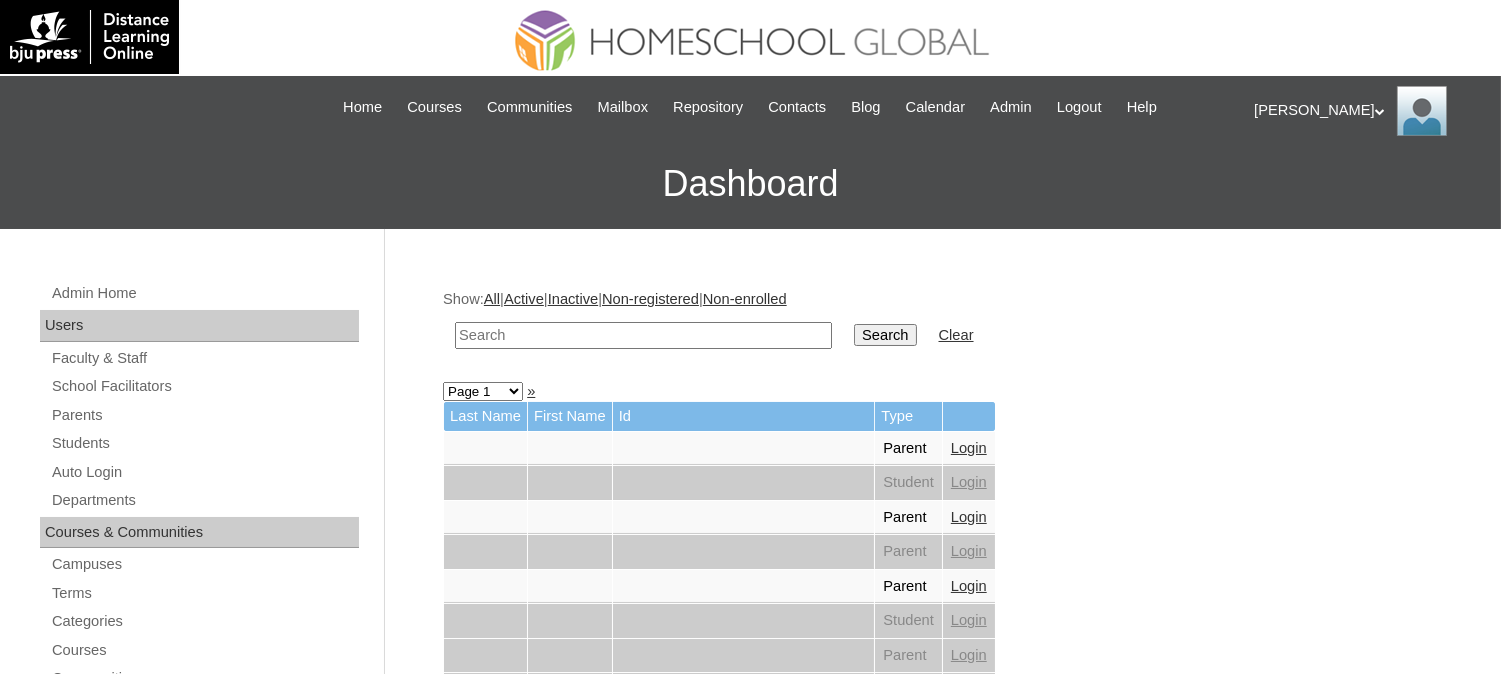 click at bounding box center [643, 335] 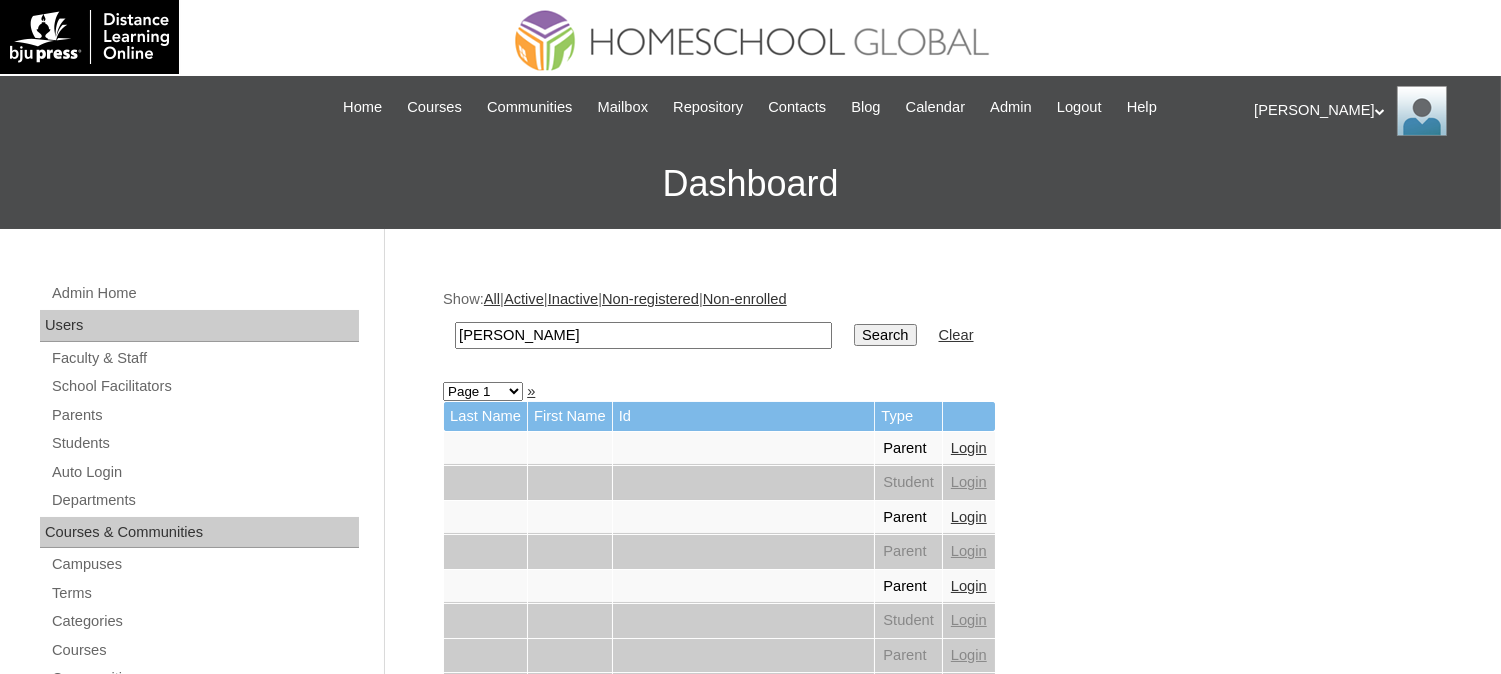 type on "[PERSON_NAME]" 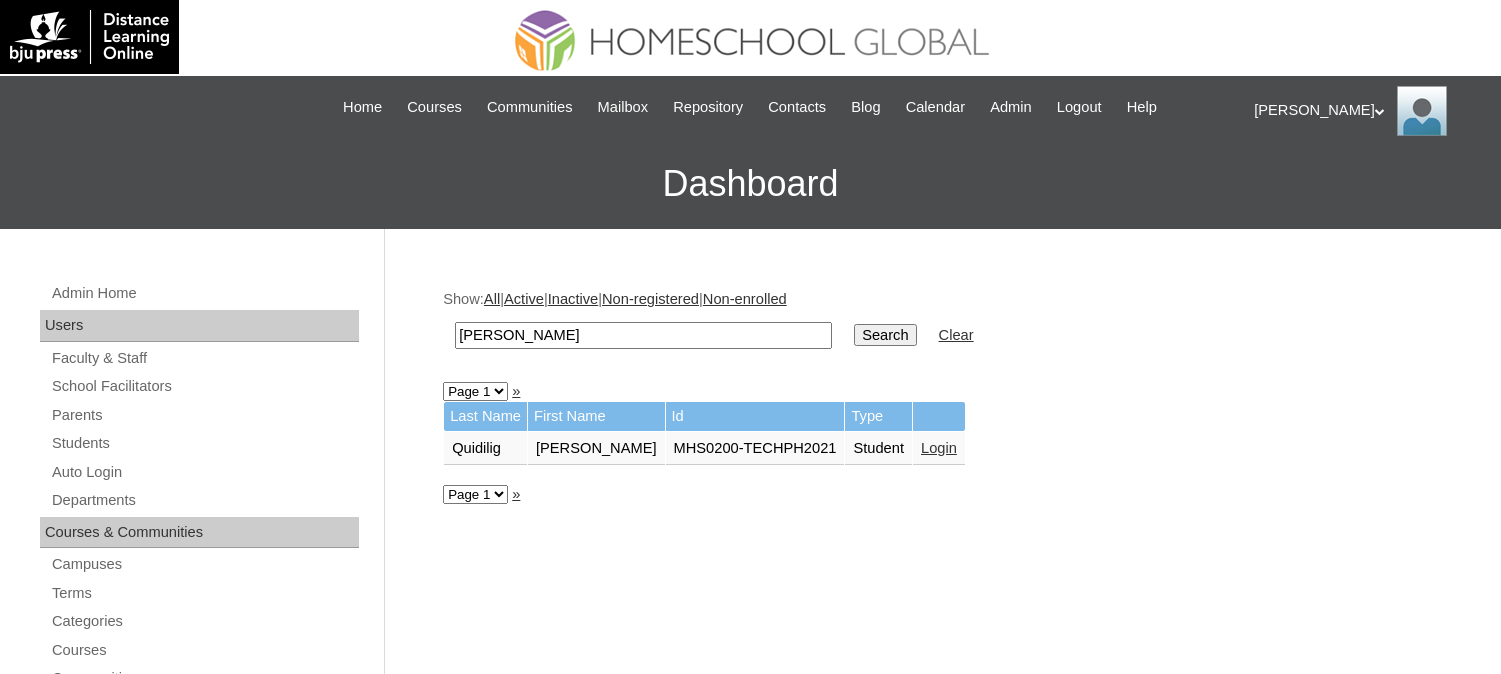 scroll, scrollTop: 0, scrollLeft: 0, axis: both 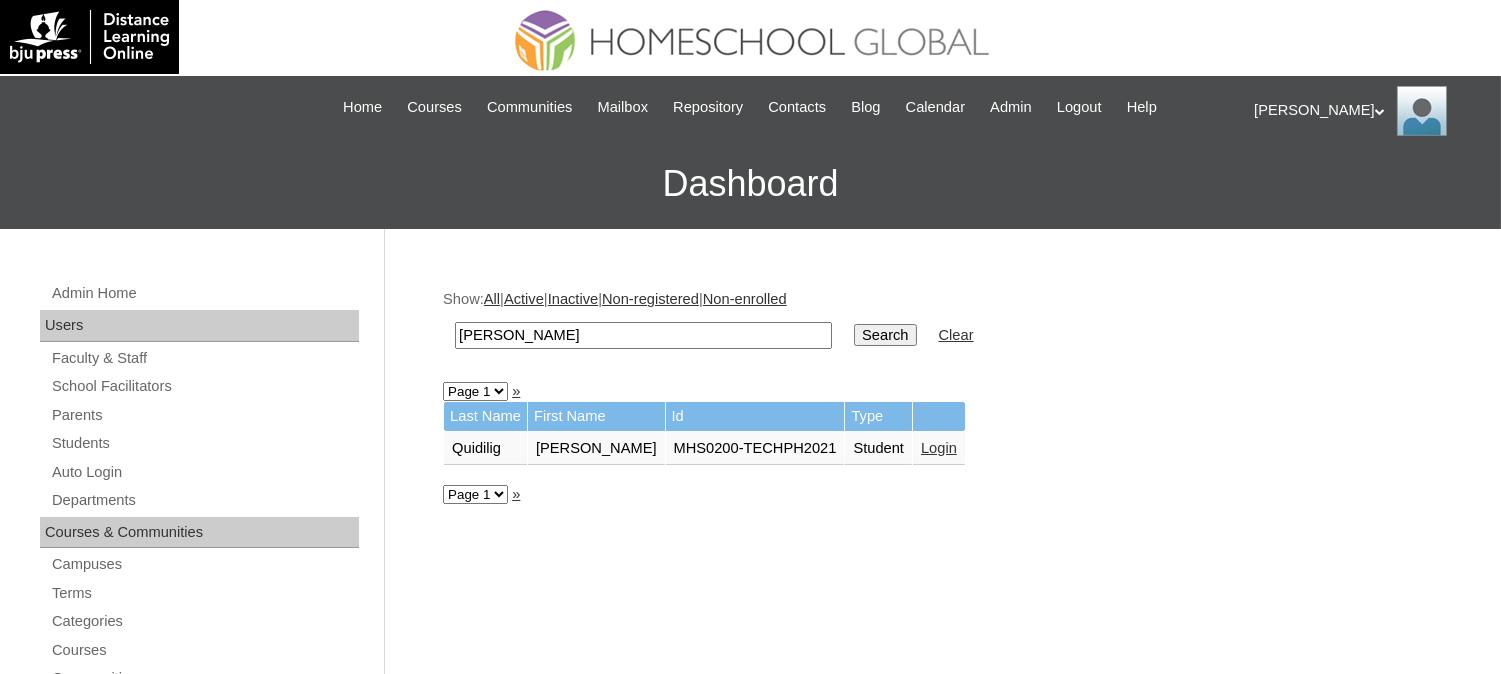 click on "Login" at bounding box center [939, 448] 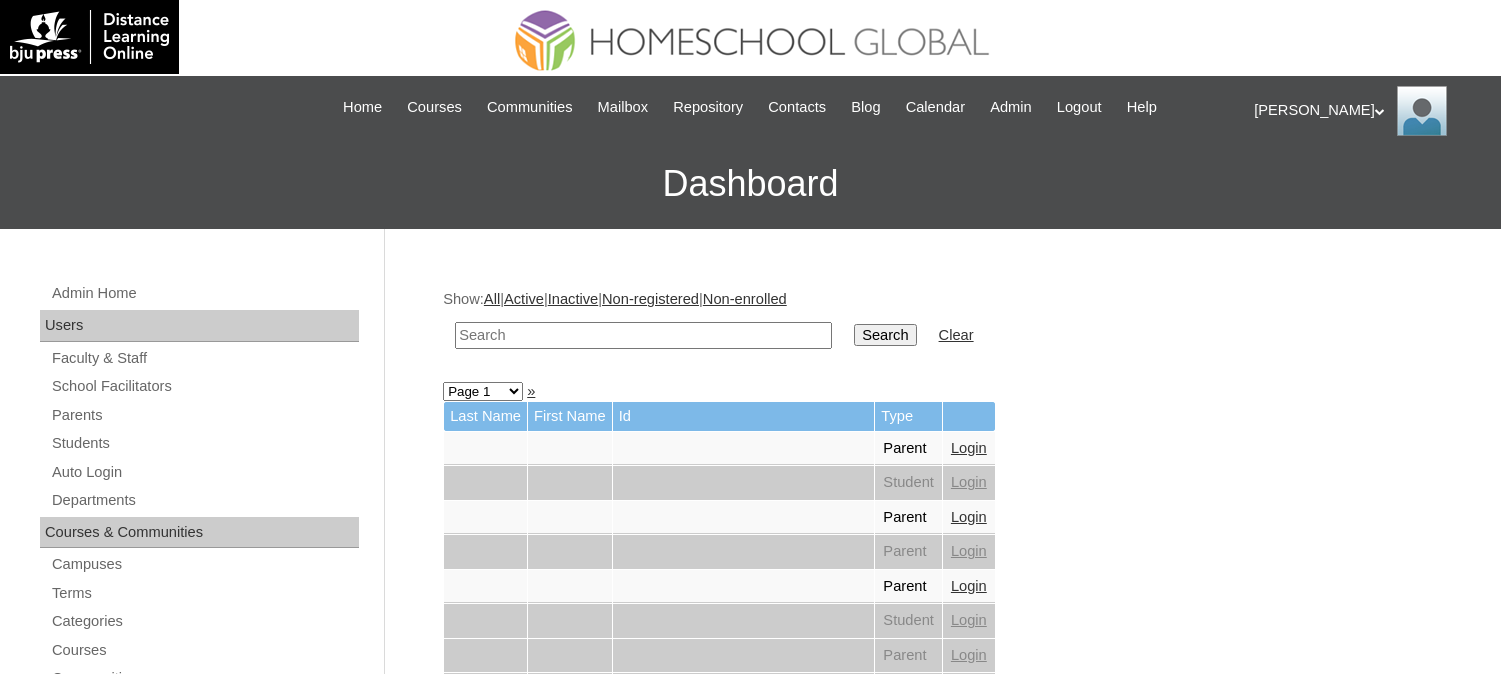 scroll, scrollTop: 0, scrollLeft: 0, axis: both 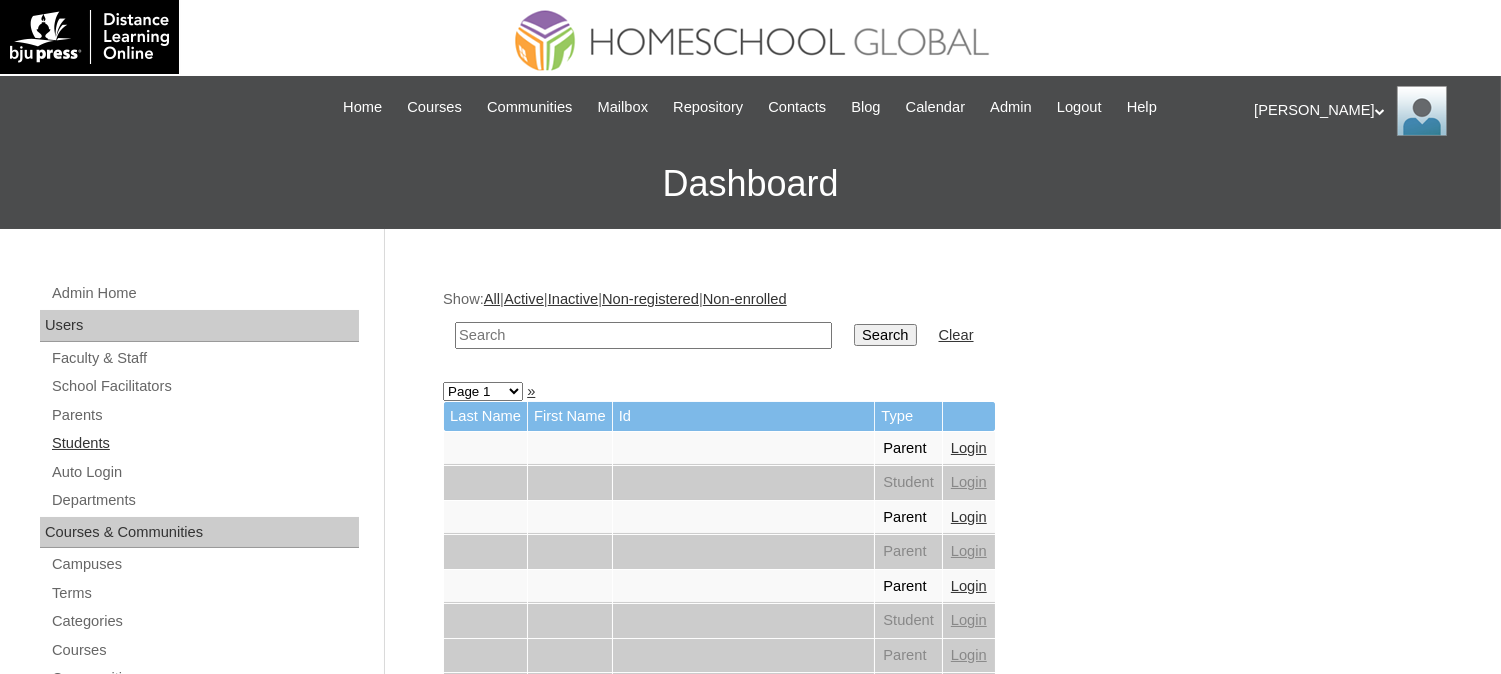 click on "Students" at bounding box center (204, 443) 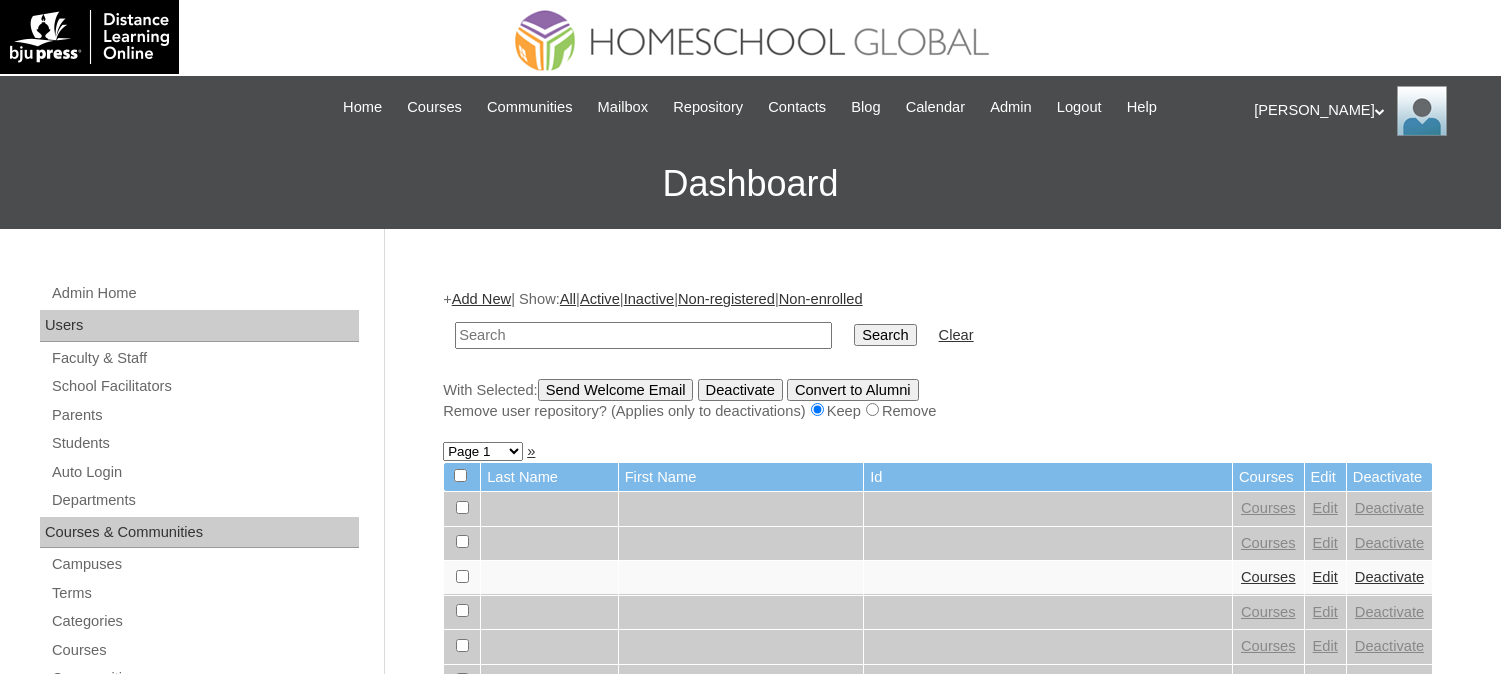 scroll, scrollTop: 0, scrollLeft: 0, axis: both 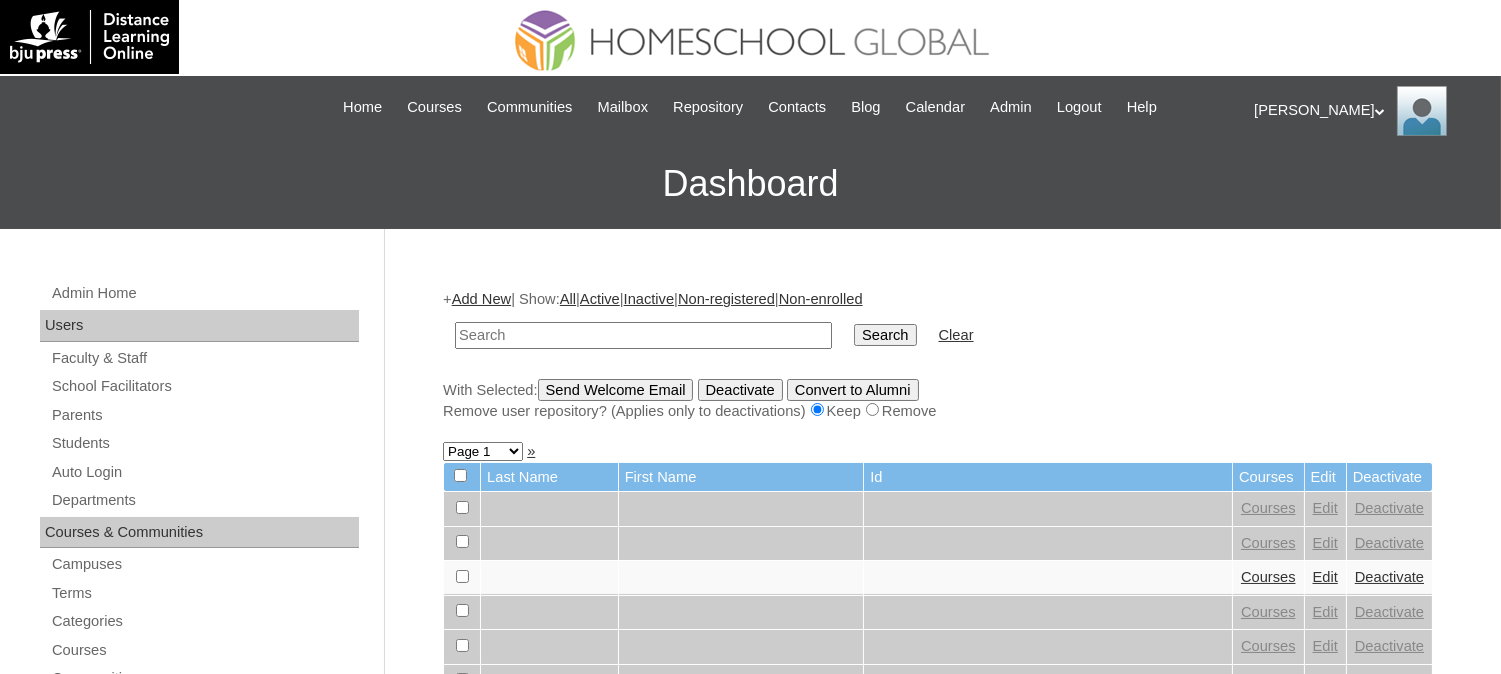 paste on "Wilhelmina Aldraine" 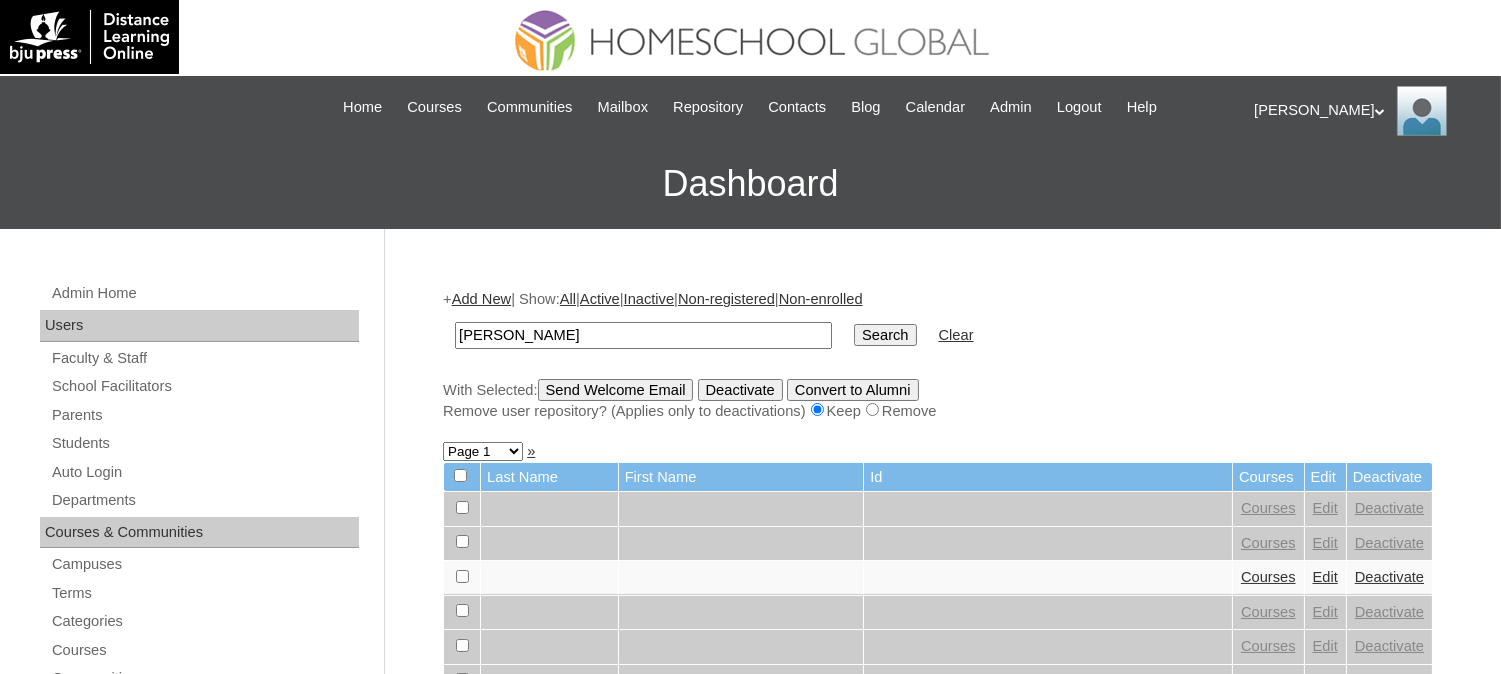 type on "Wilhelmina Aldraine" 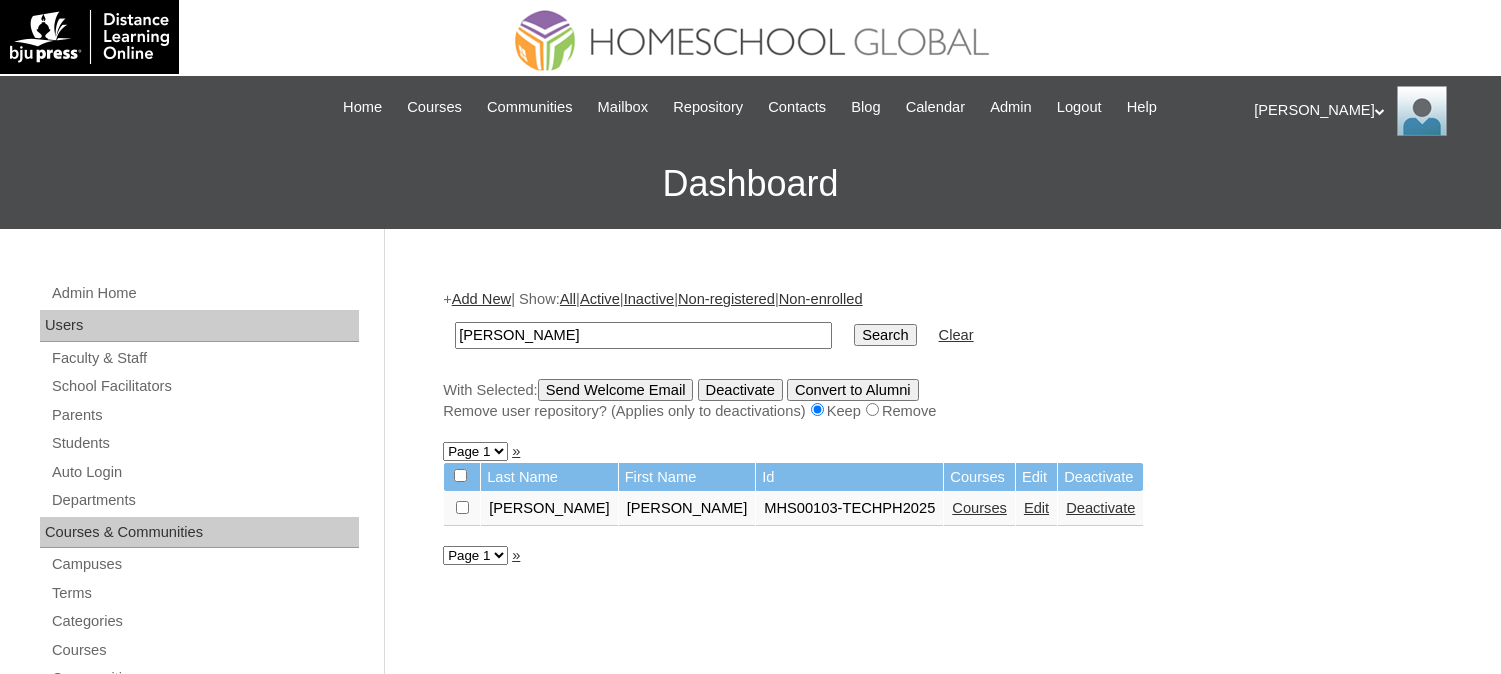 scroll, scrollTop: 0, scrollLeft: 0, axis: both 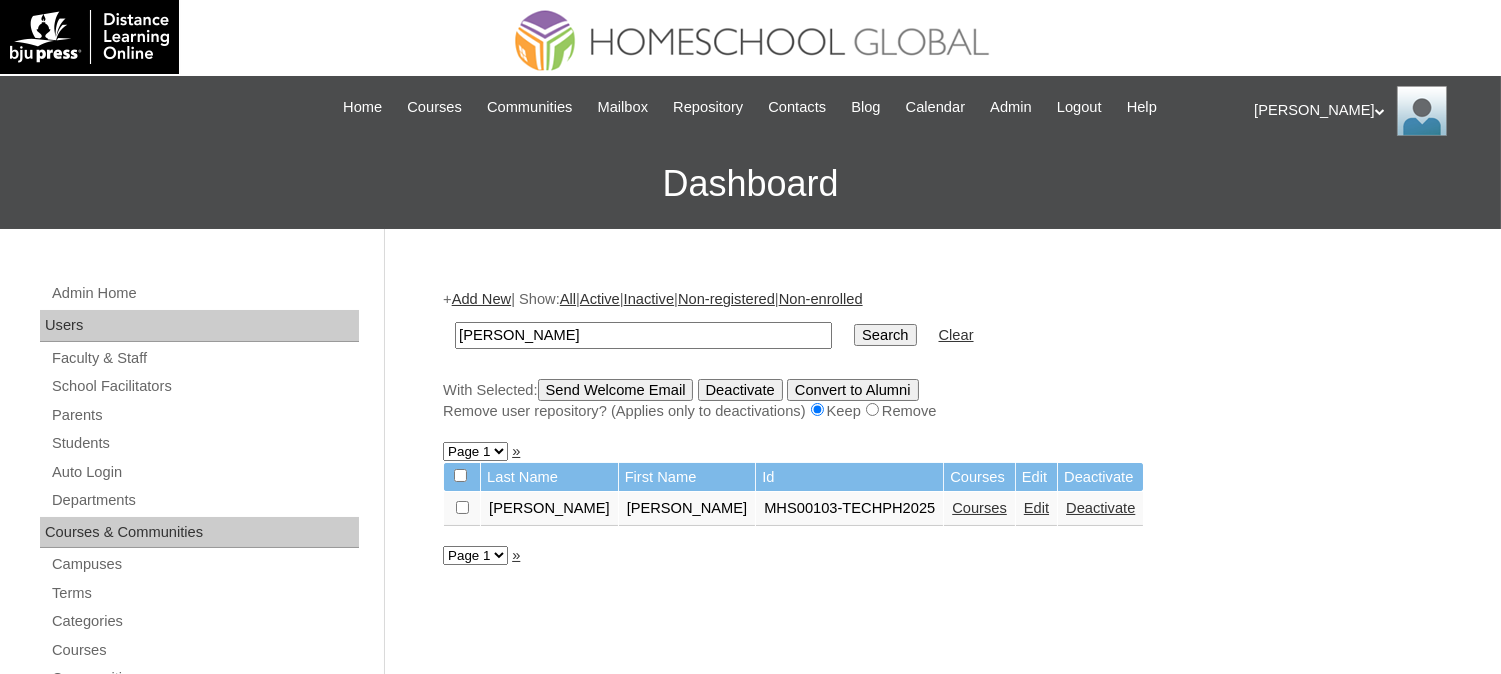 click on "Courses" at bounding box center (979, 508) 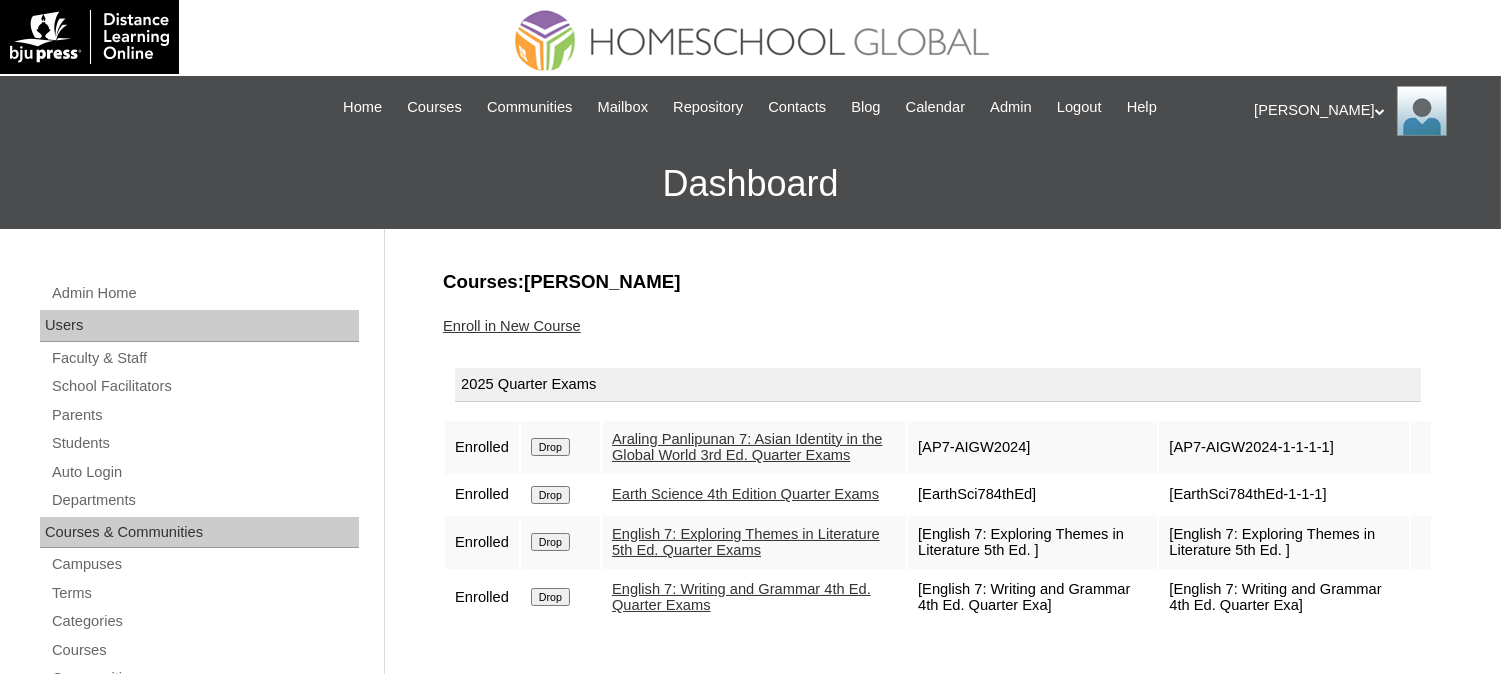 scroll, scrollTop: 185, scrollLeft: 0, axis: vertical 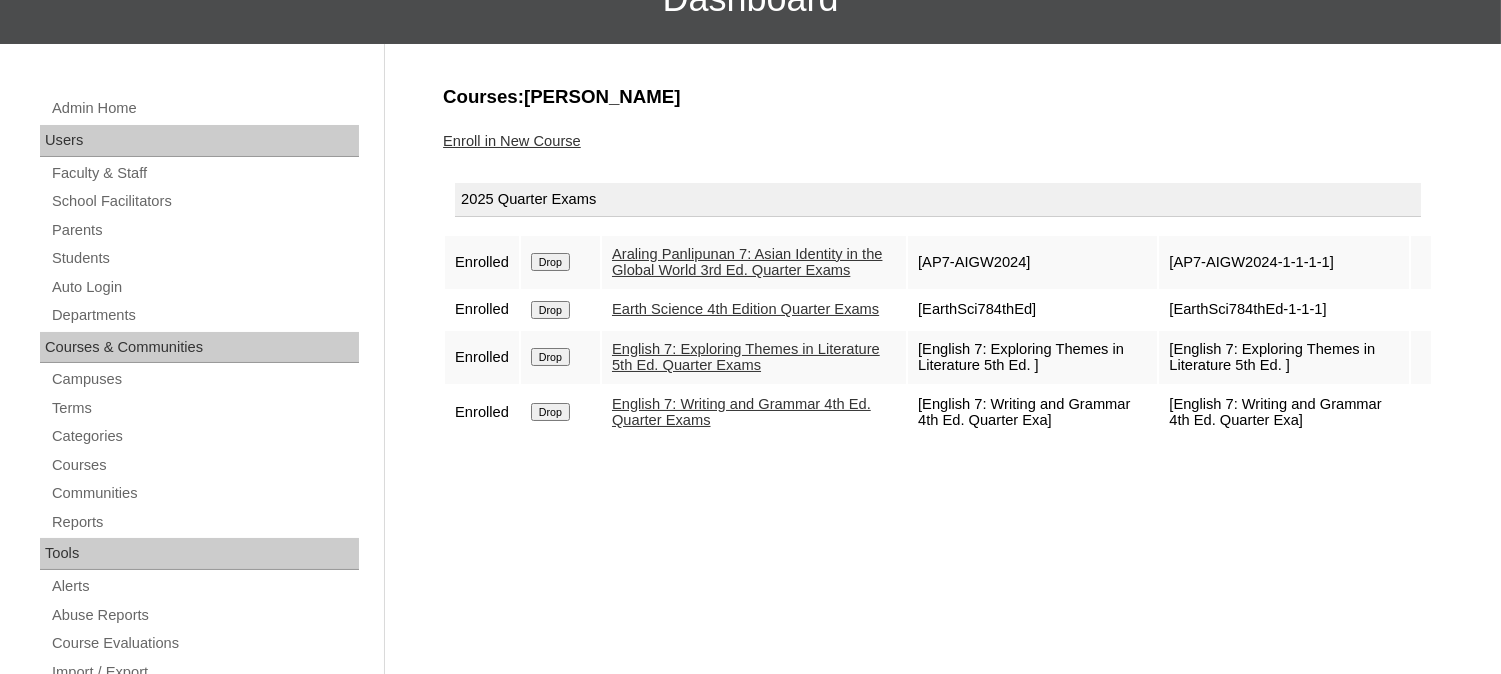 click on "Enroll in New Course" at bounding box center (512, 141) 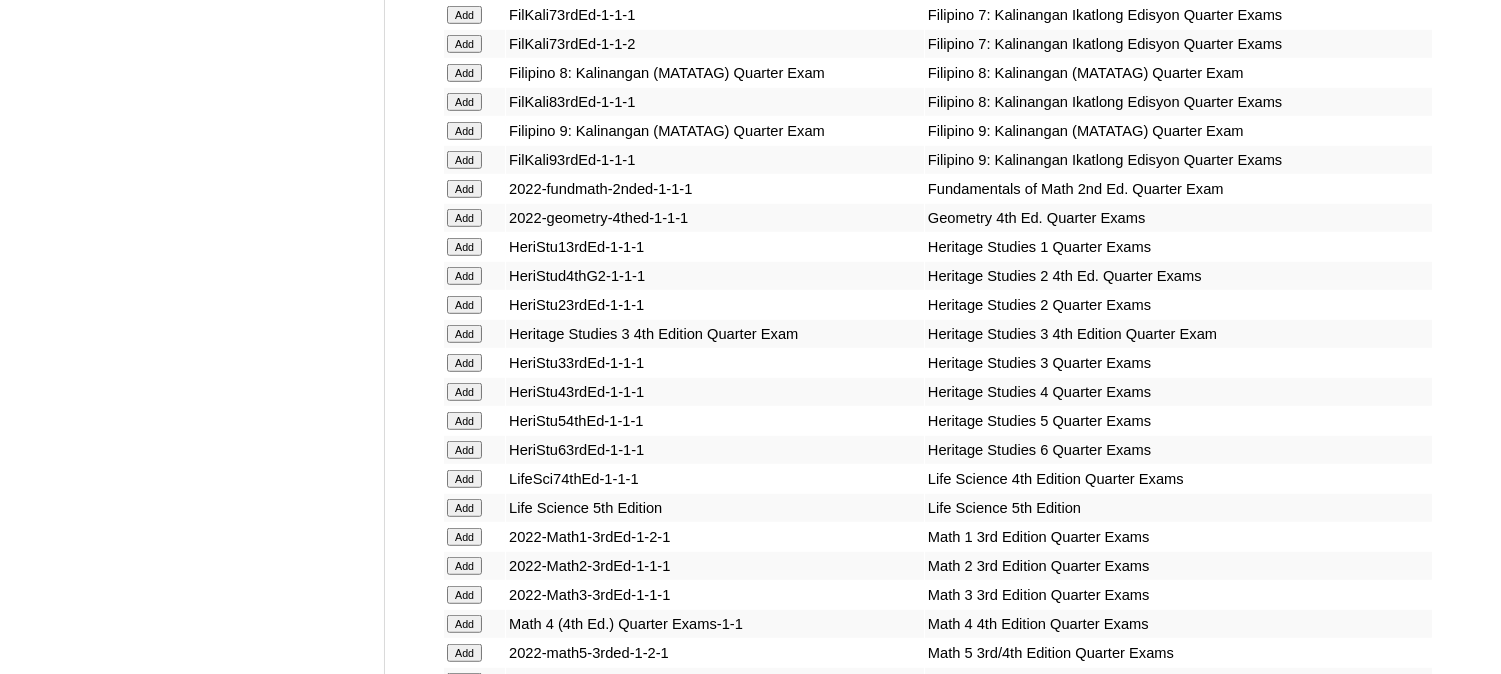 scroll, scrollTop: 2222, scrollLeft: 0, axis: vertical 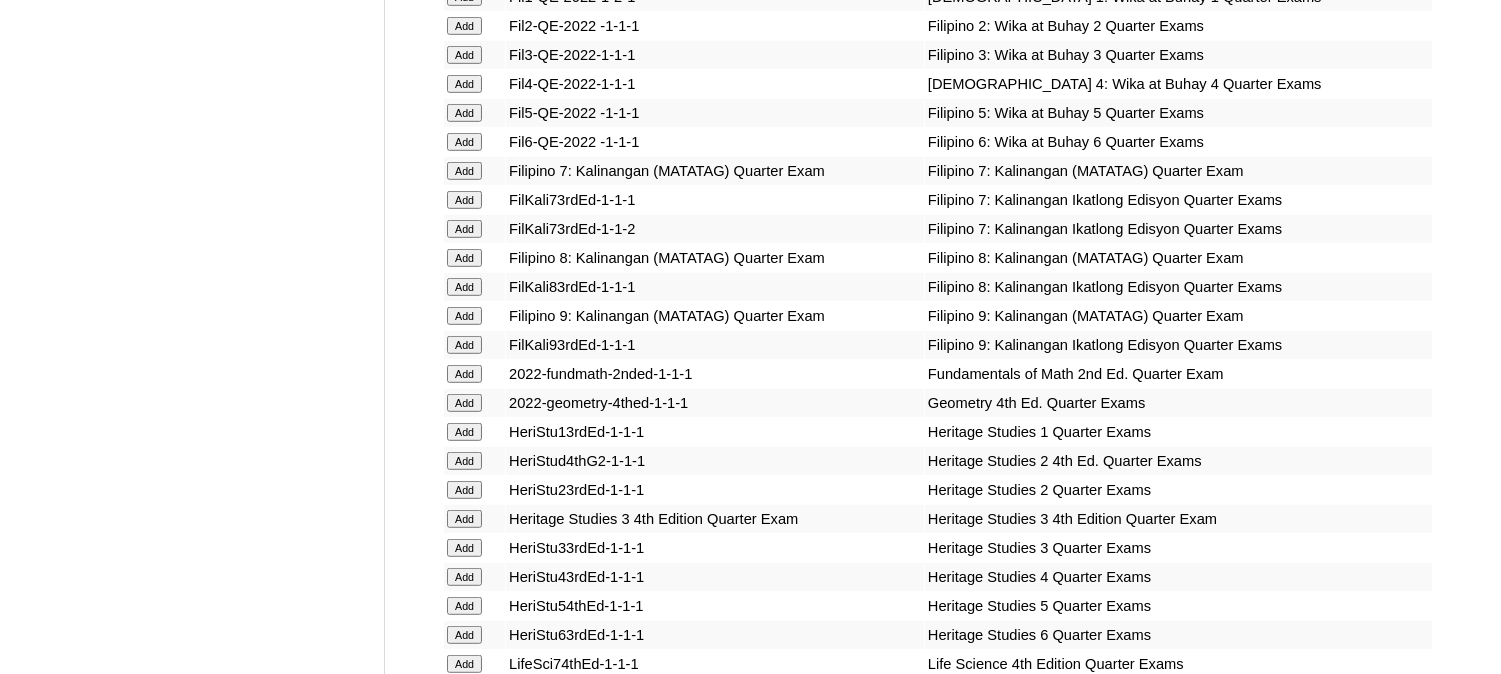 click on "Add" at bounding box center [464, -1846] 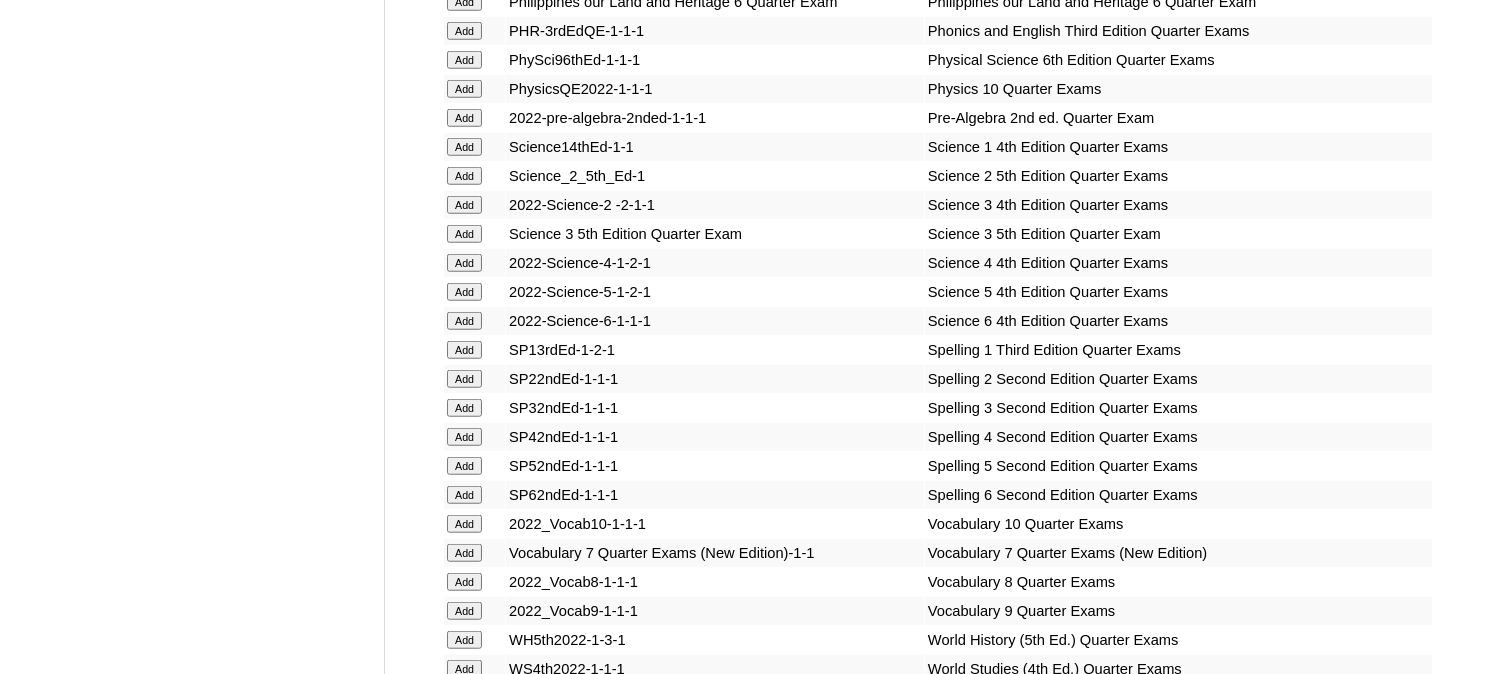 scroll, scrollTop: 3333, scrollLeft: 0, axis: vertical 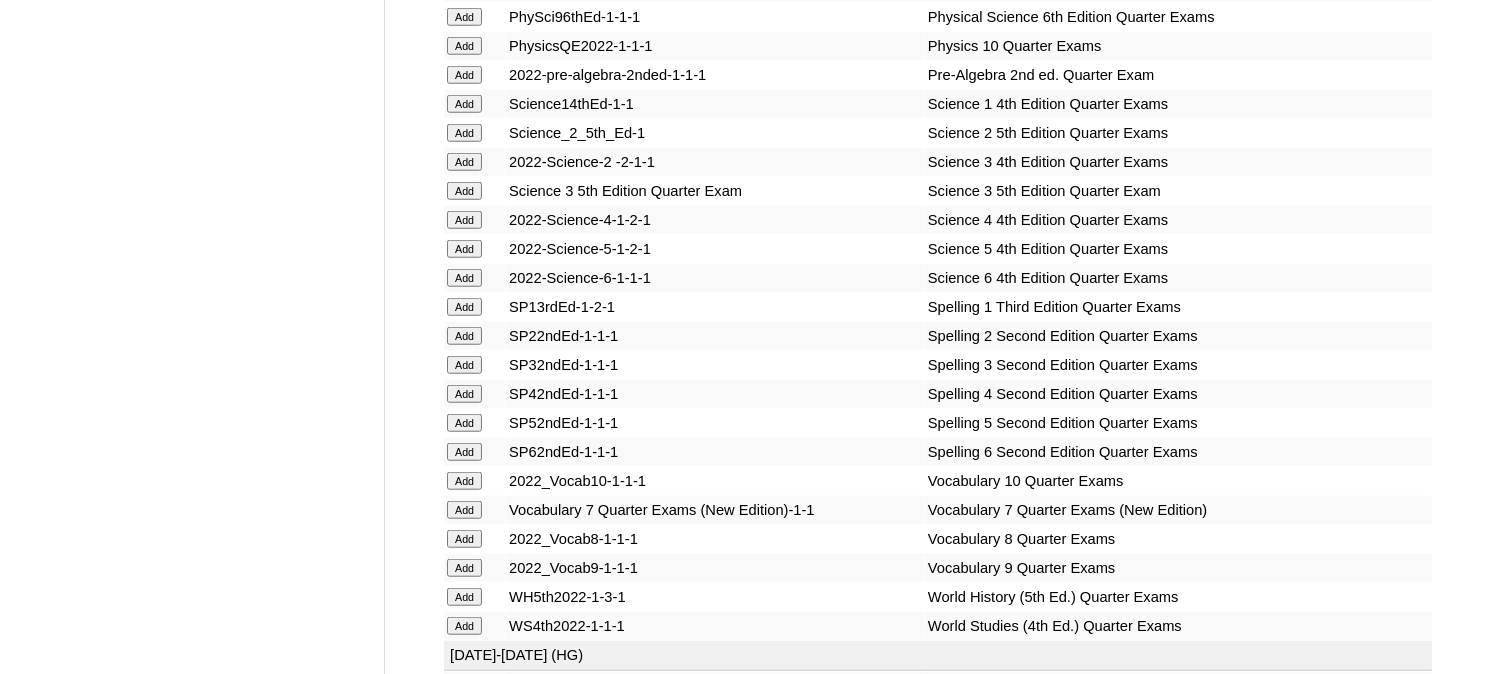 click on "Add" at bounding box center (464, -2957) 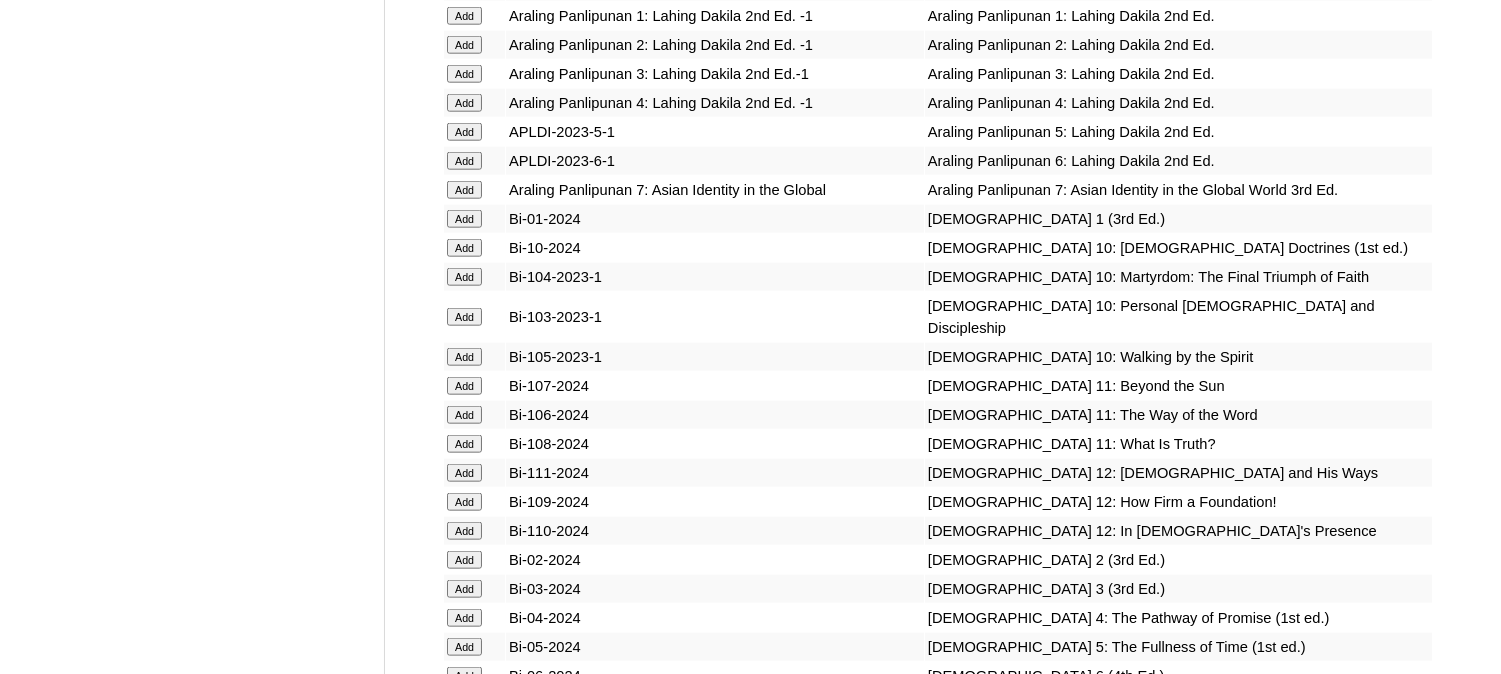 scroll, scrollTop: 4258, scrollLeft: 0, axis: vertical 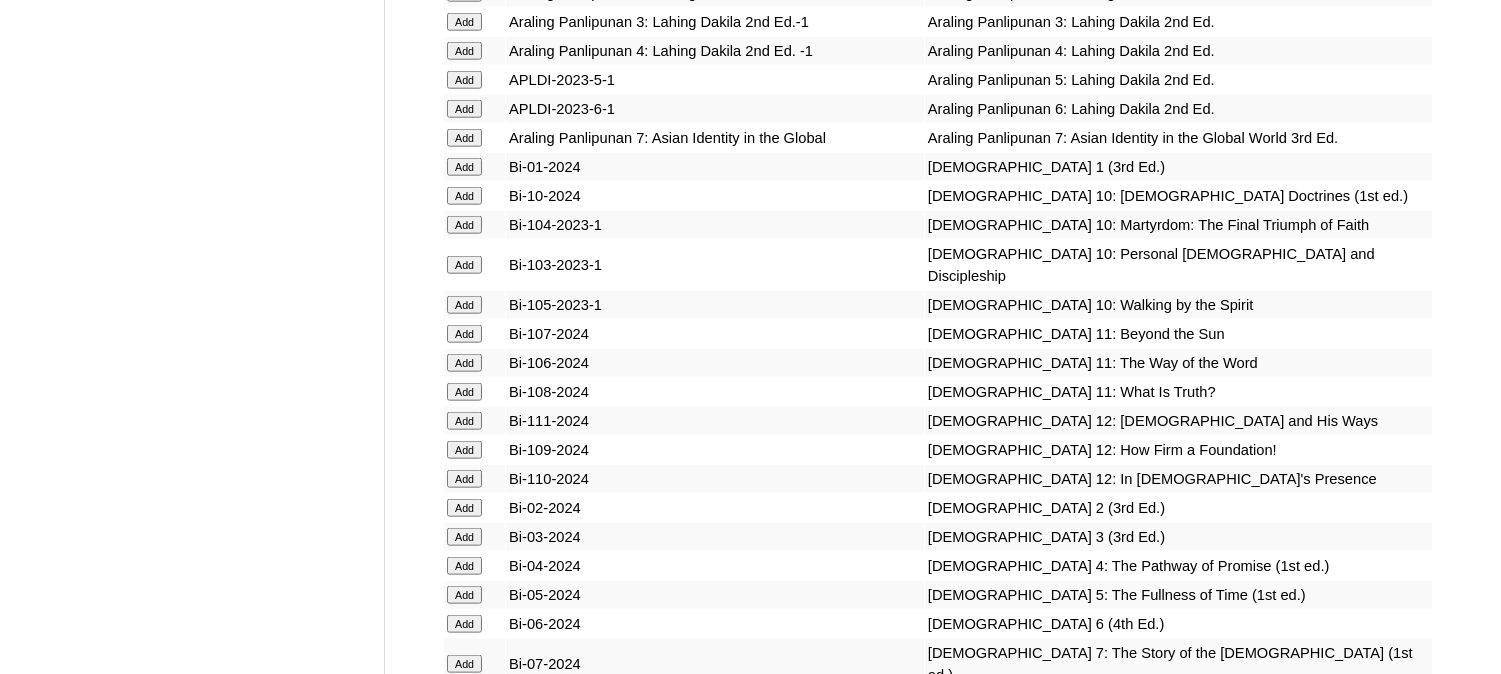 click on "Add" at bounding box center [464, -3882] 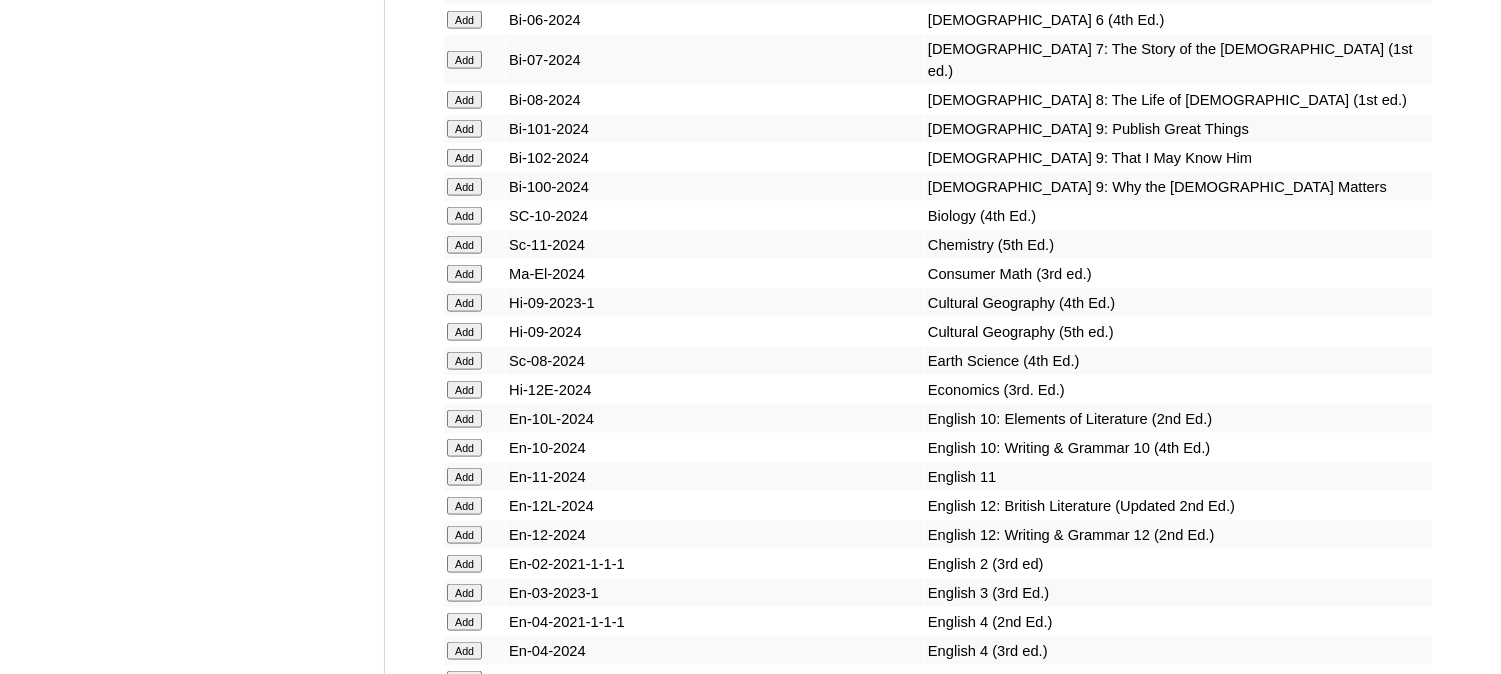 scroll, scrollTop: 5000, scrollLeft: 0, axis: vertical 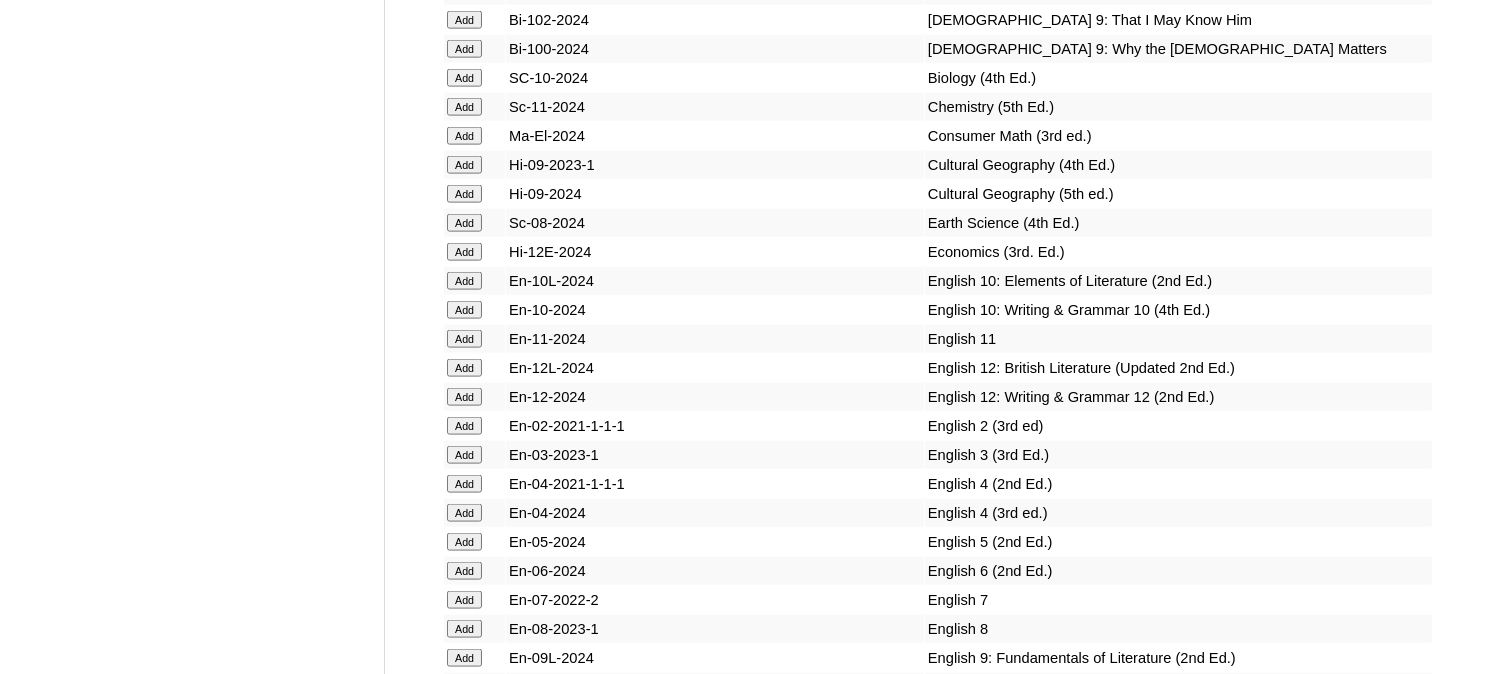 click on "Add" at bounding box center [464, -4624] 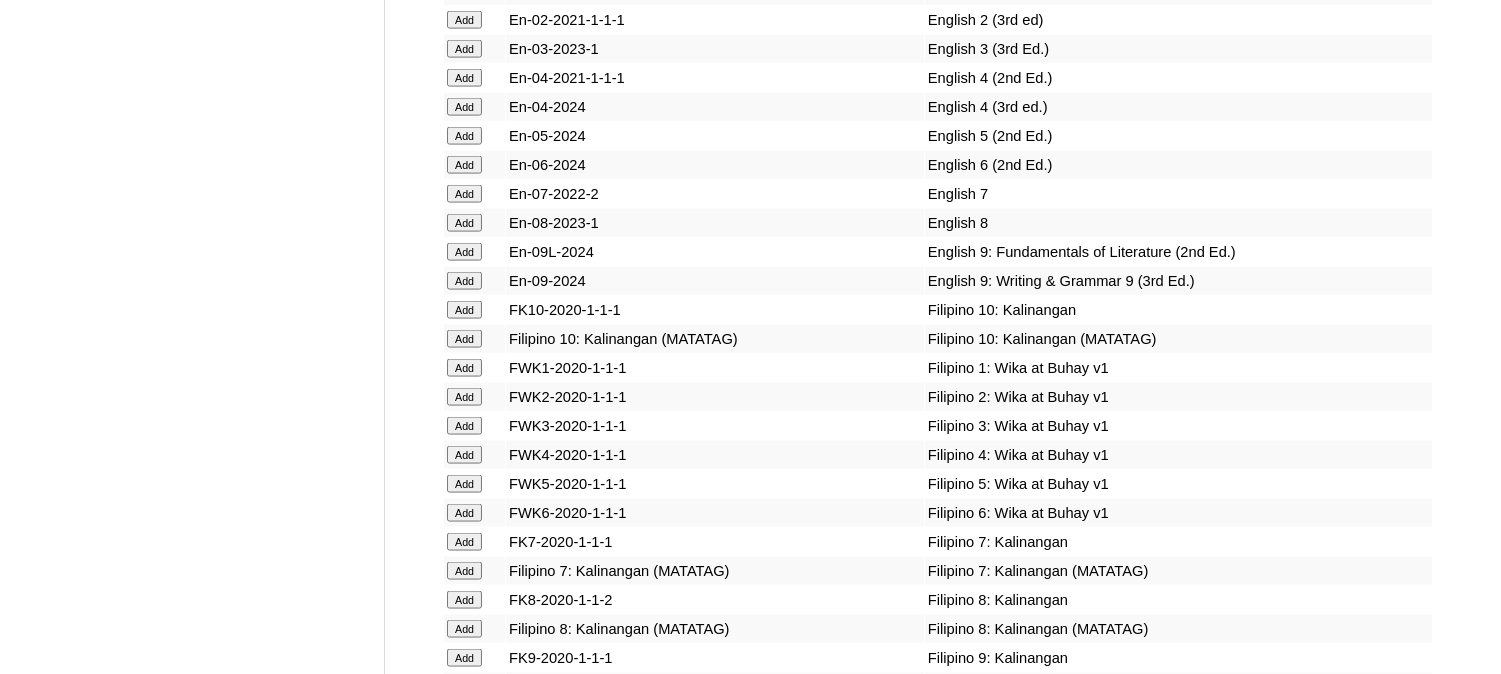 scroll, scrollTop: 5555, scrollLeft: 0, axis: vertical 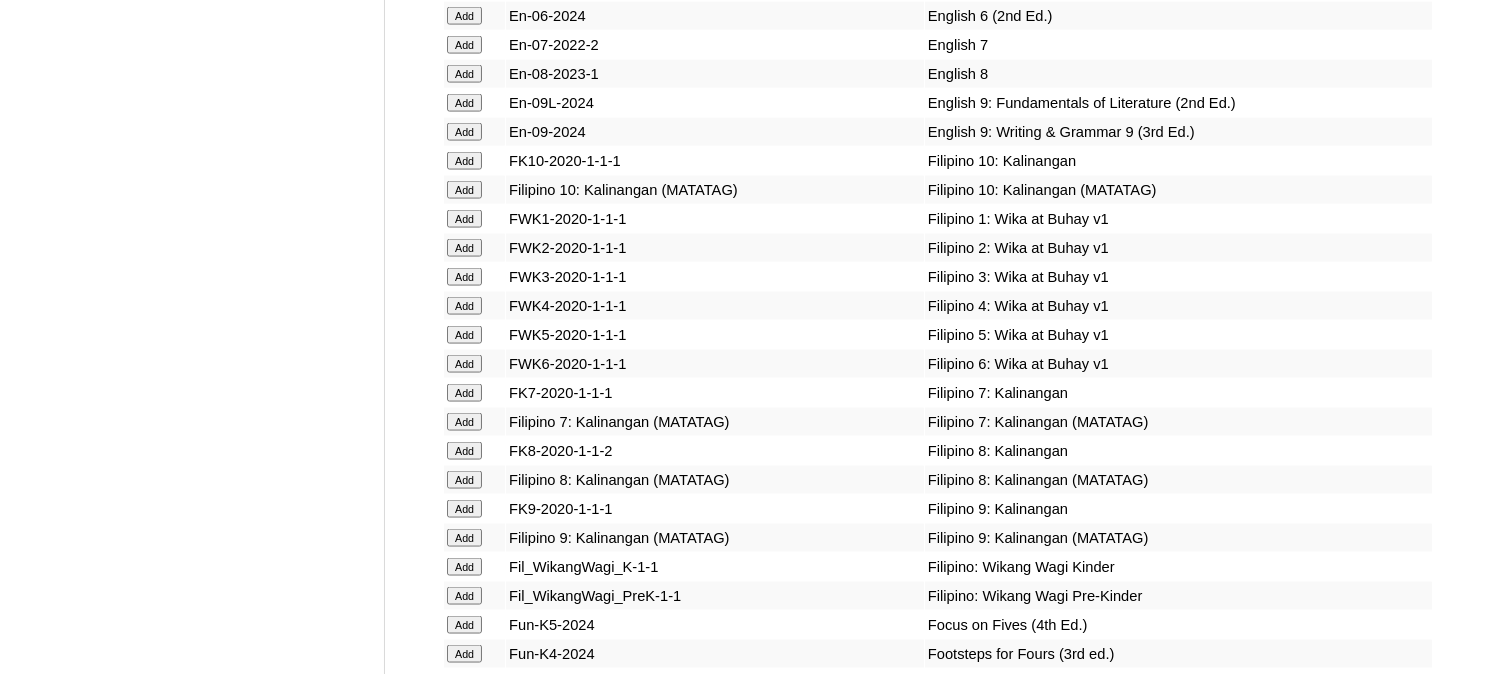 click on "Add" at bounding box center (464, -5179) 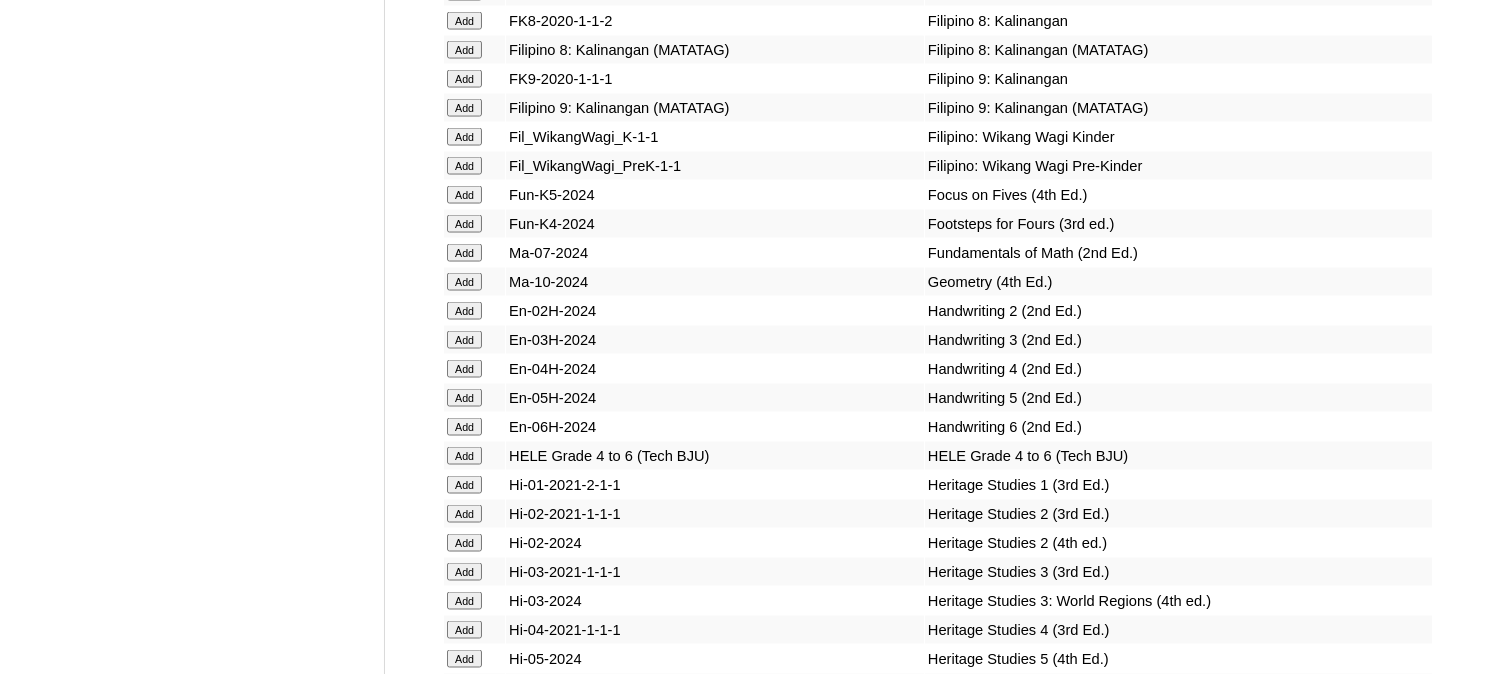 scroll, scrollTop: 6111, scrollLeft: 0, axis: vertical 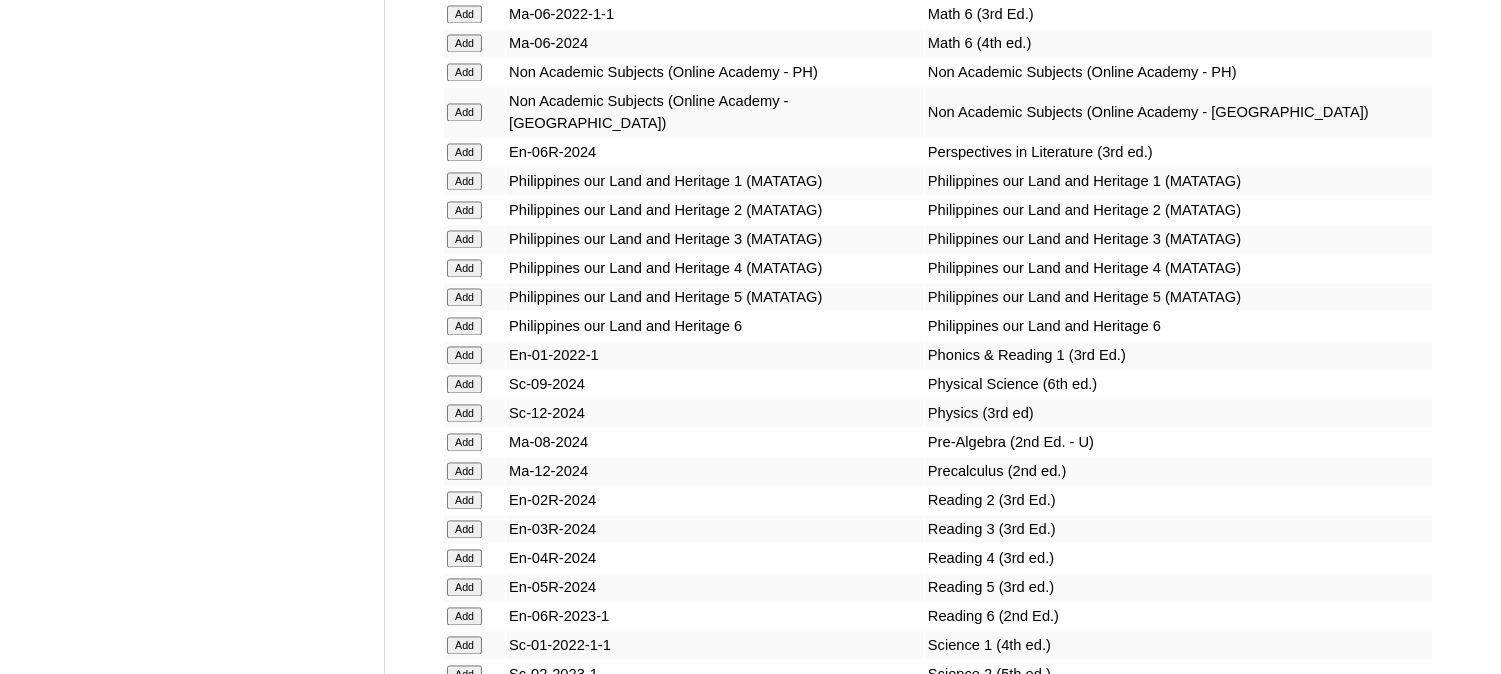 click on "Add" at bounding box center (464, -6660) 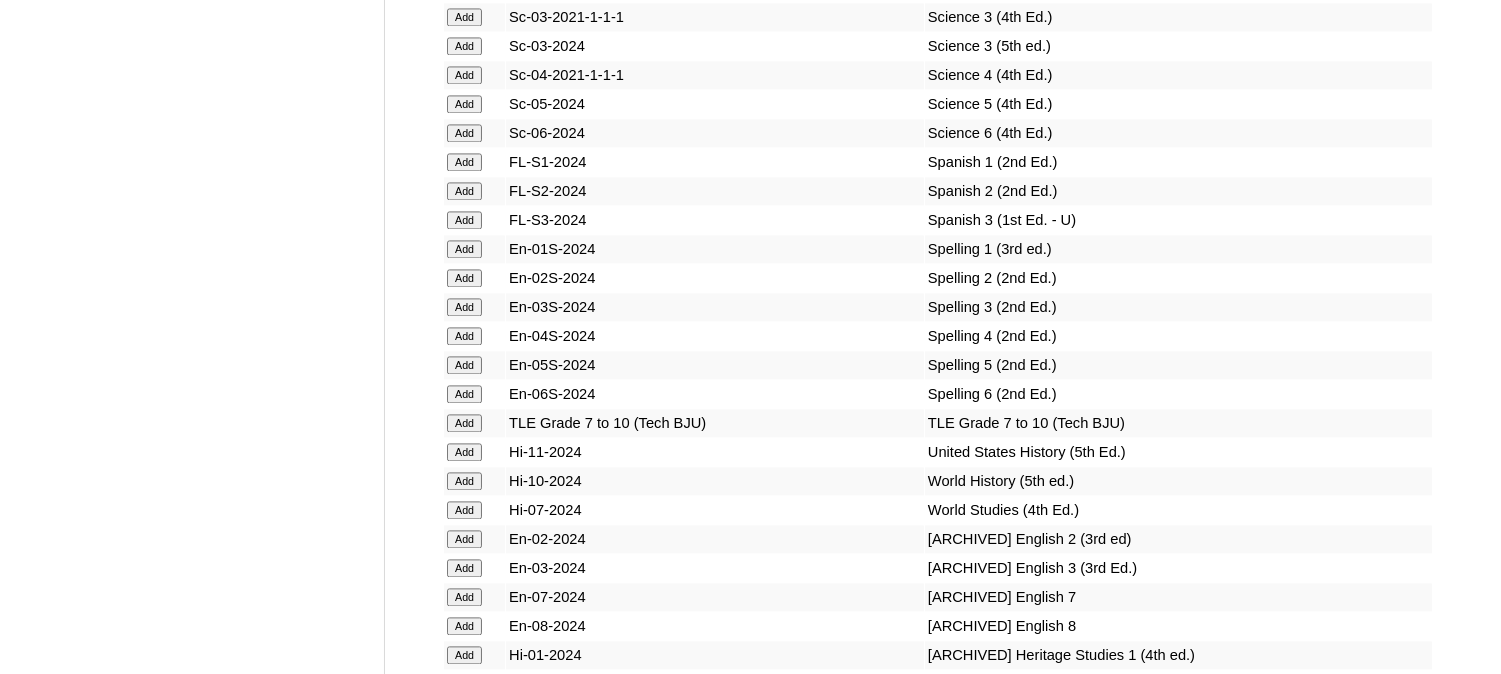 scroll, scrollTop: 7777, scrollLeft: 0, axis: vertical 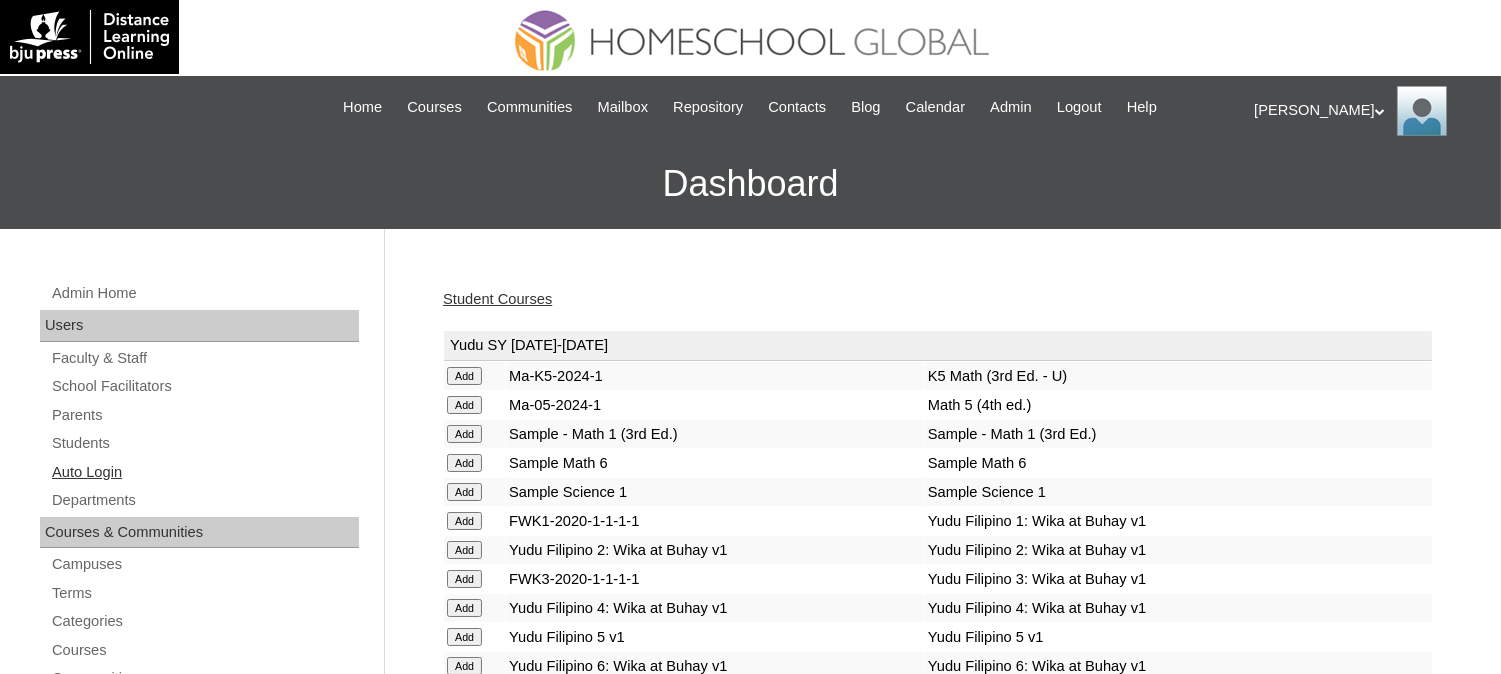 click on "Auto Login" at bounding box center [204, 472] 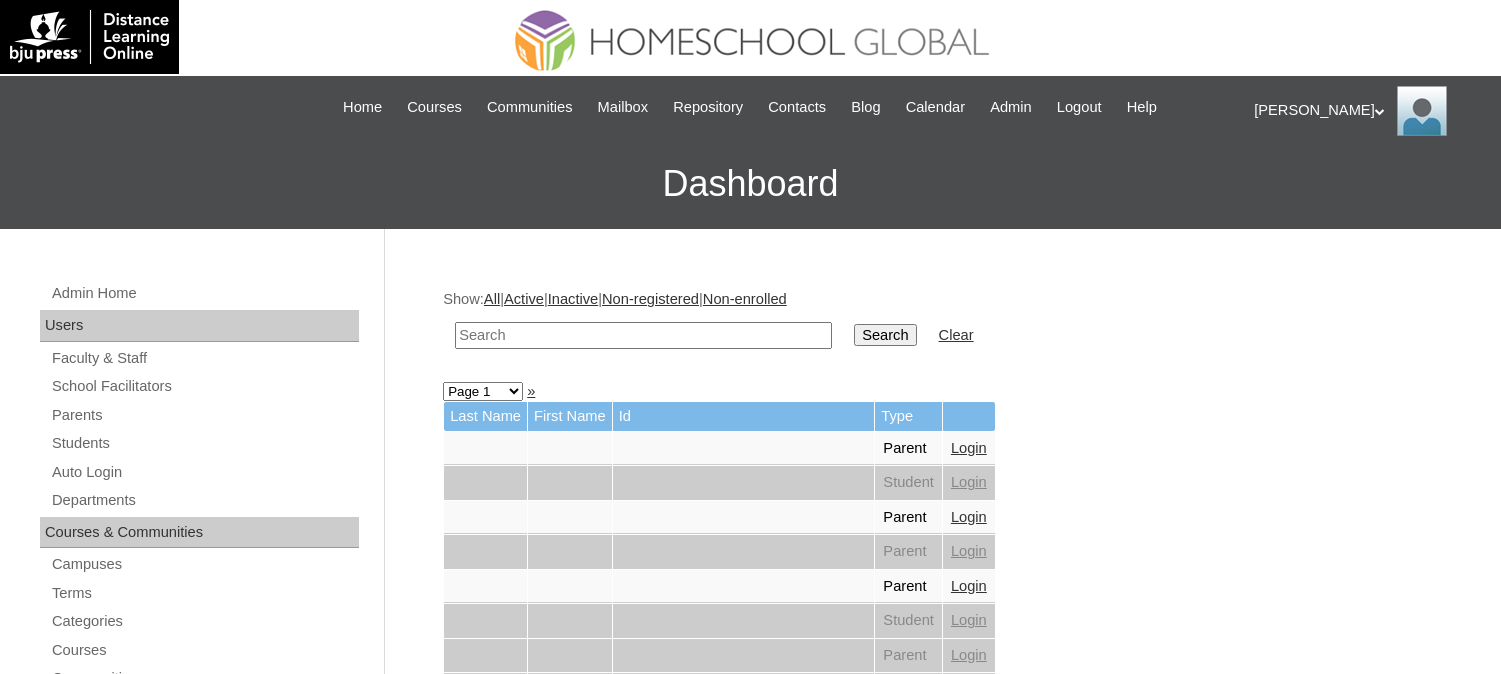 scroll, scrollTop: 0, scrollLeft: 0, axis: both 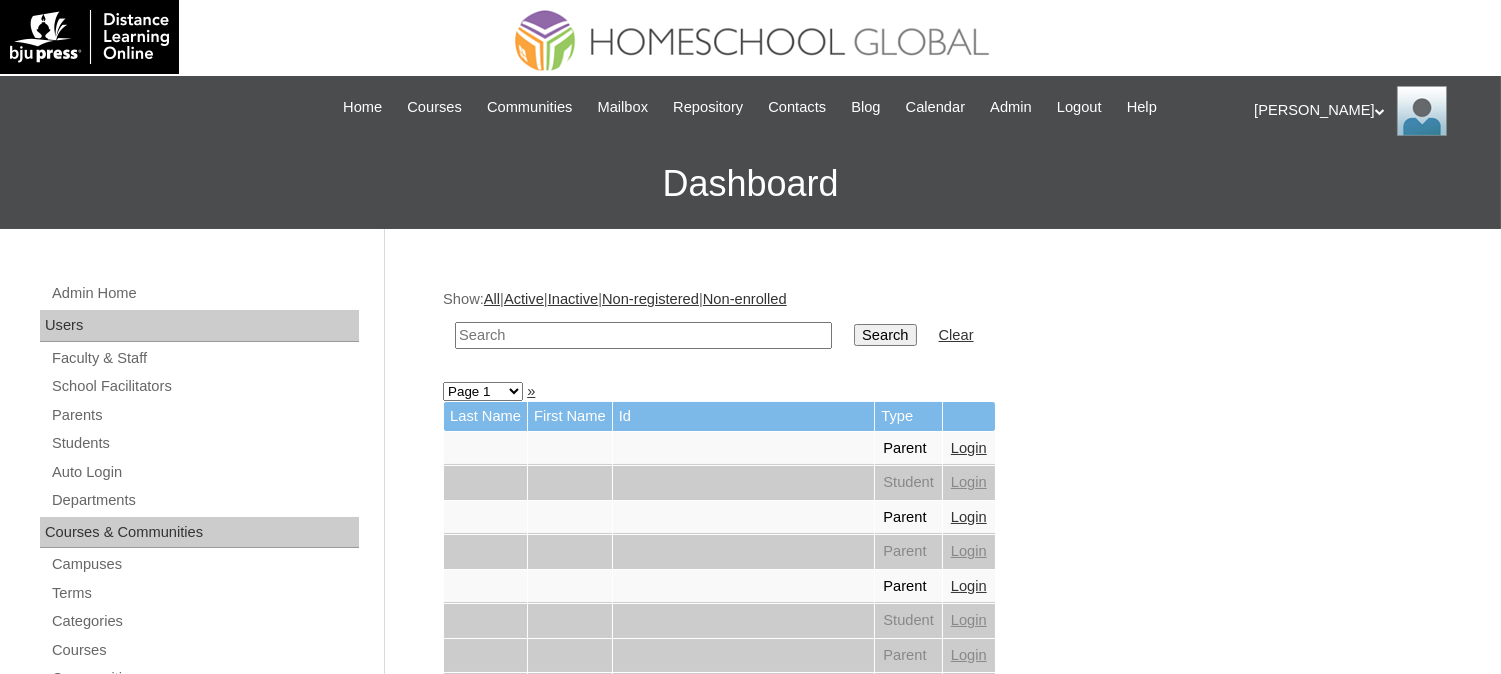 click at bounding box center [643, 335] 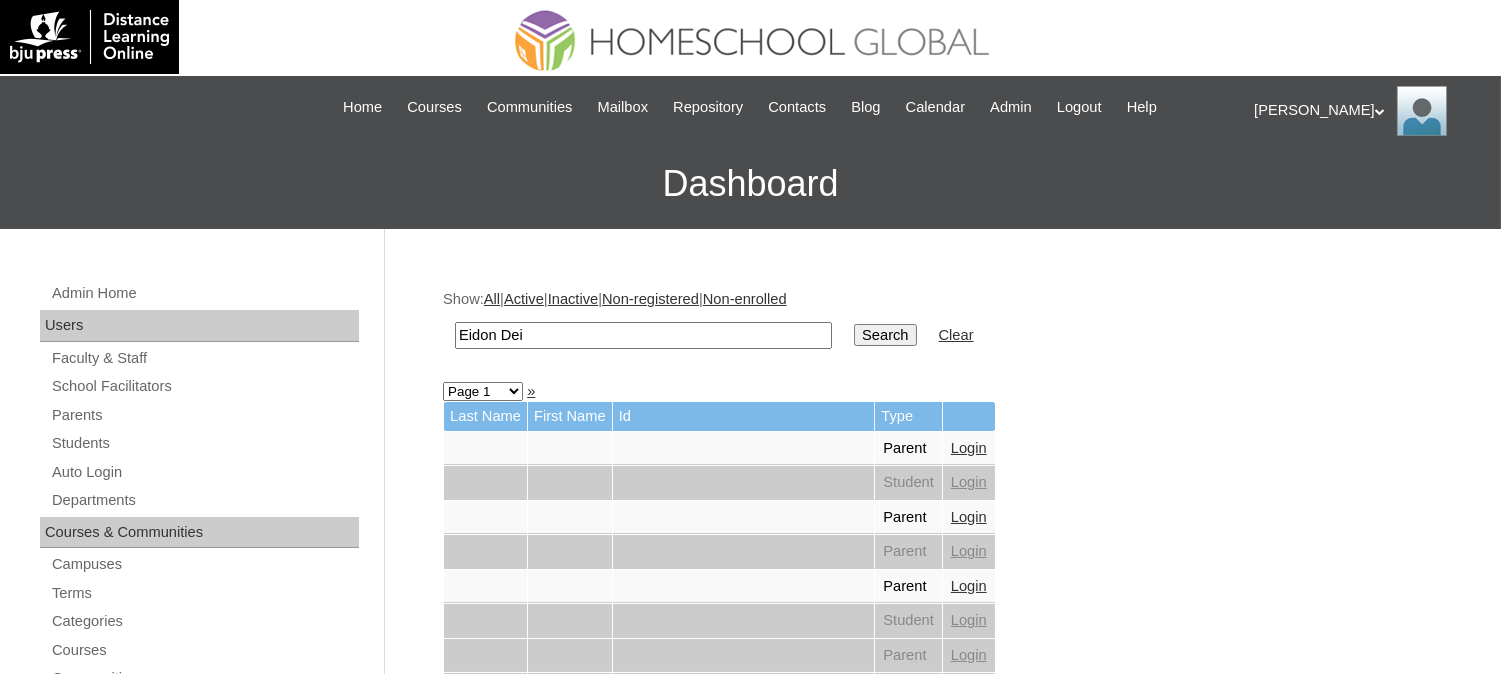type on "Eidon Dei" 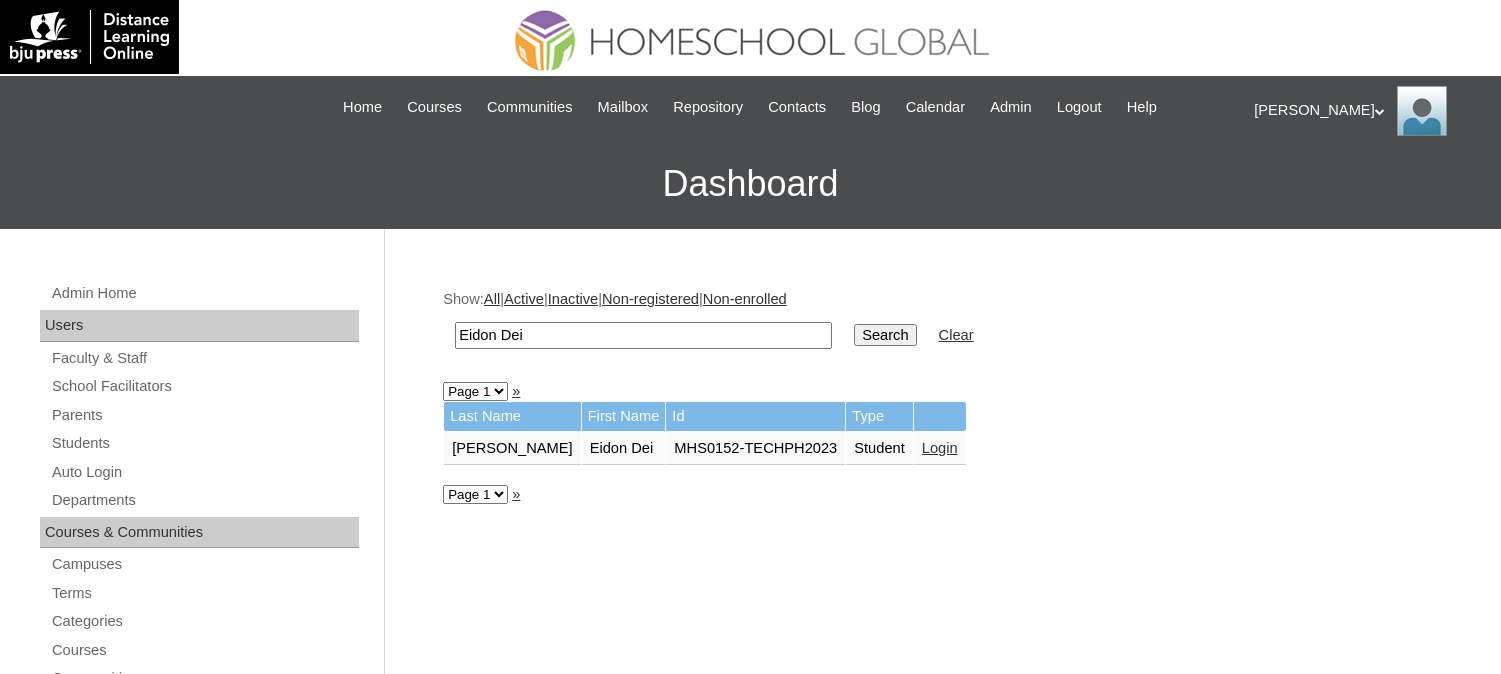 scroll, scrollTop: 0, scrollLeft: 0, axis: both 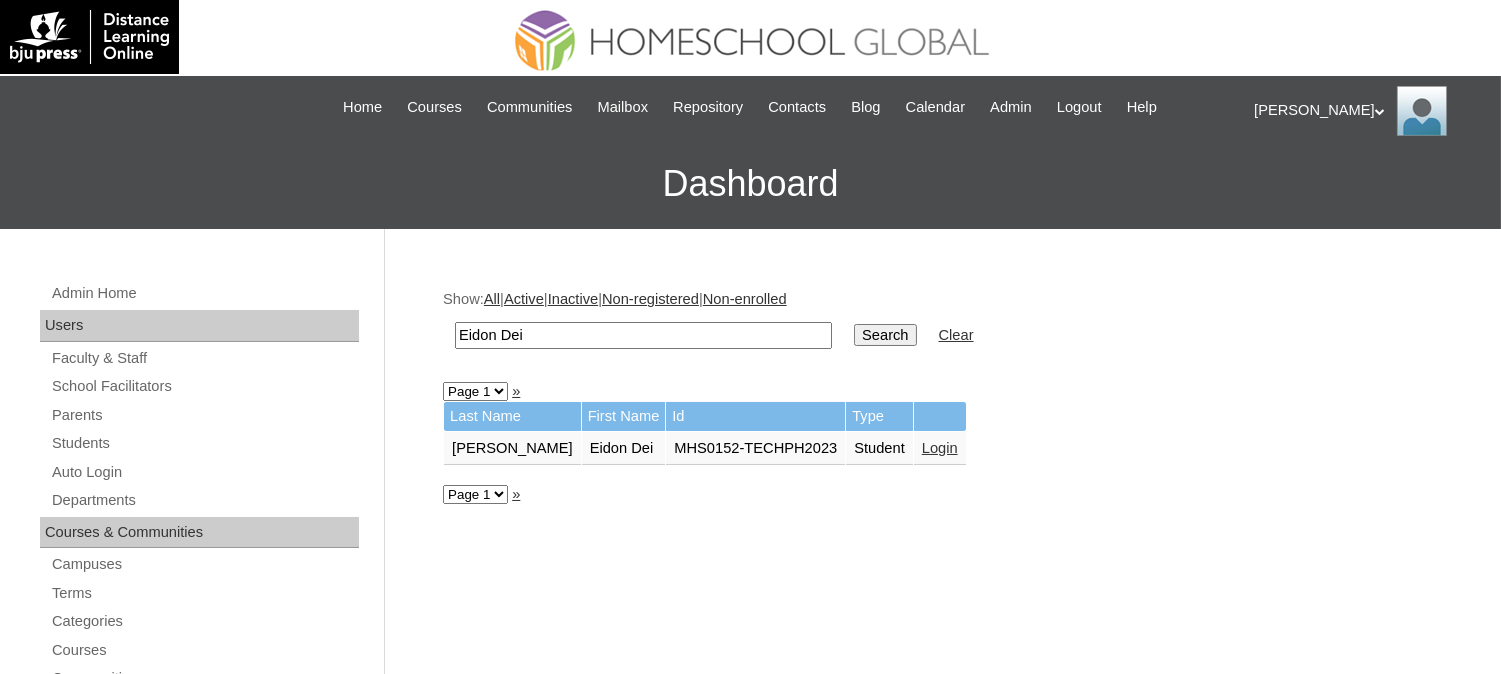 click on "Login" at bounding box center [940, 448] 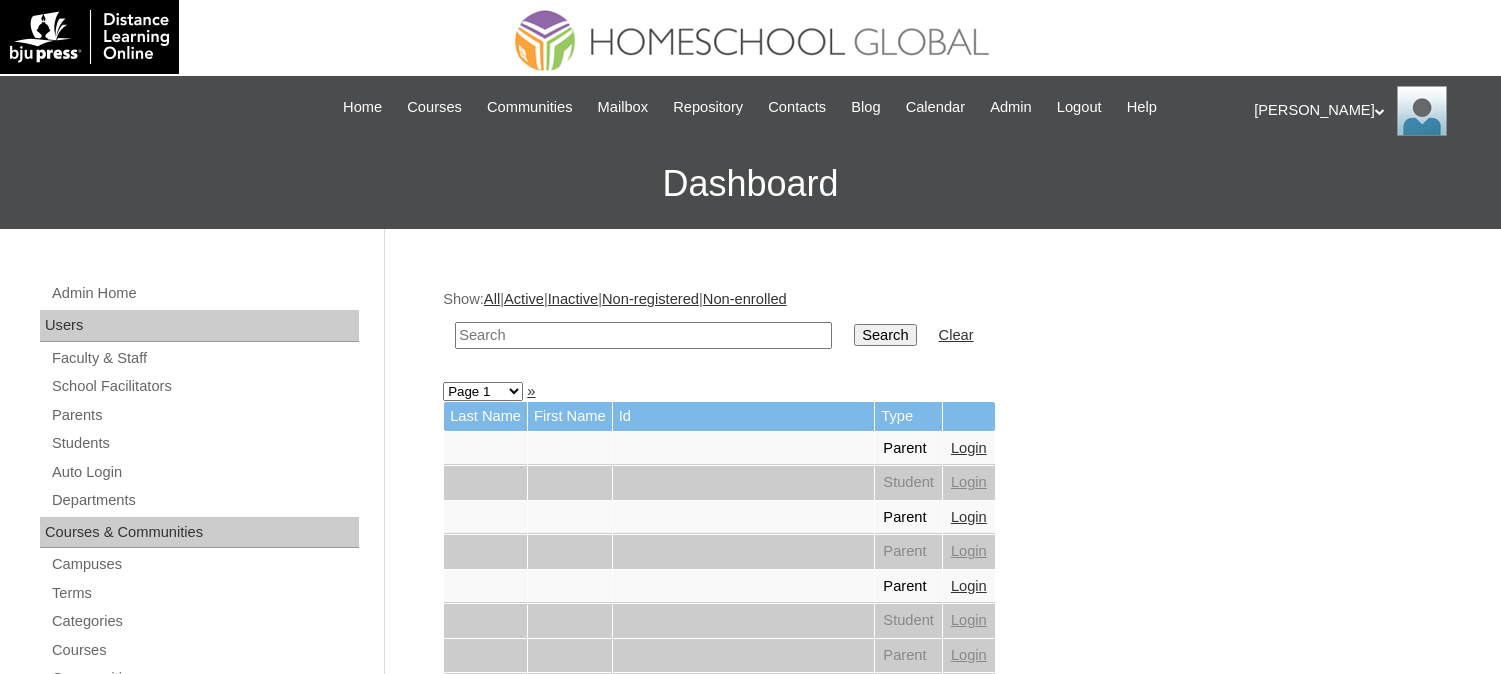 scroll, scrollTop: 0, scrollLeft: 0, axis: both 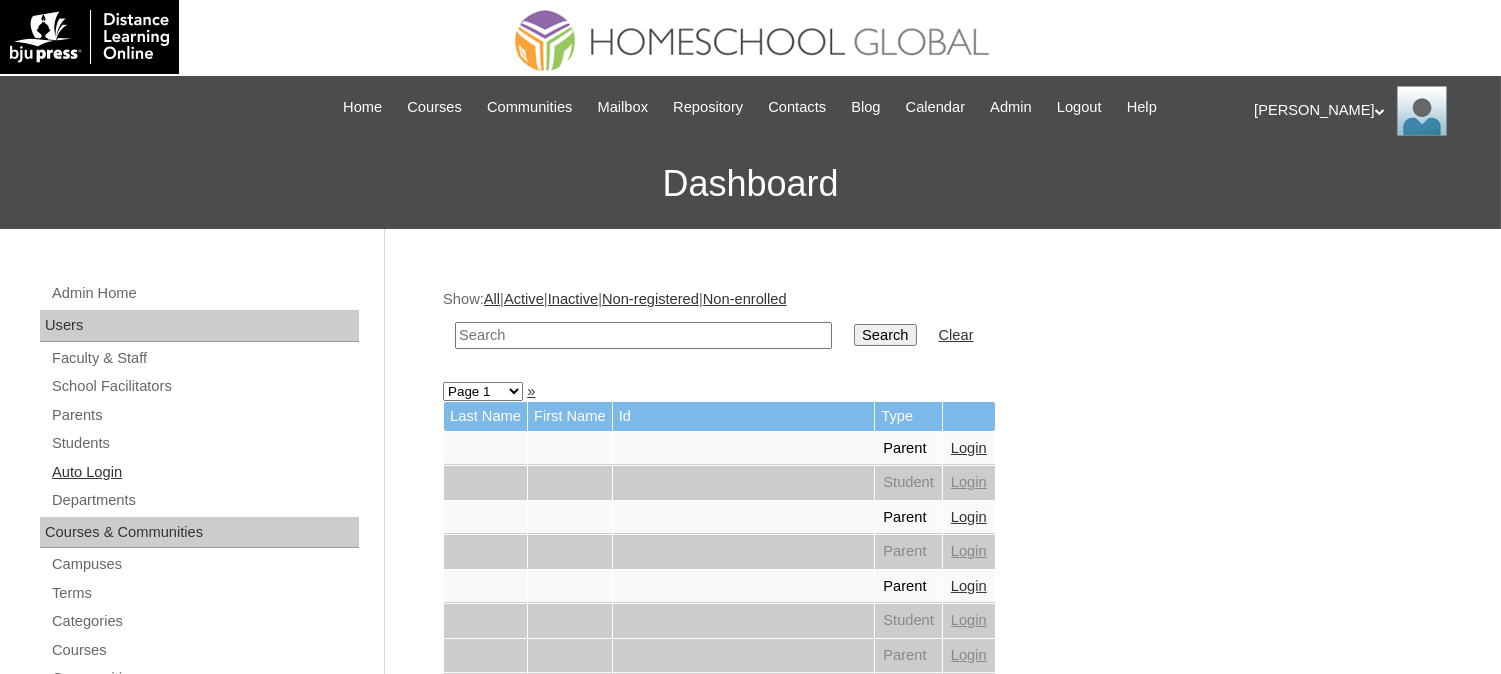 click on "Auto Login" at bounding box center [204, 472] 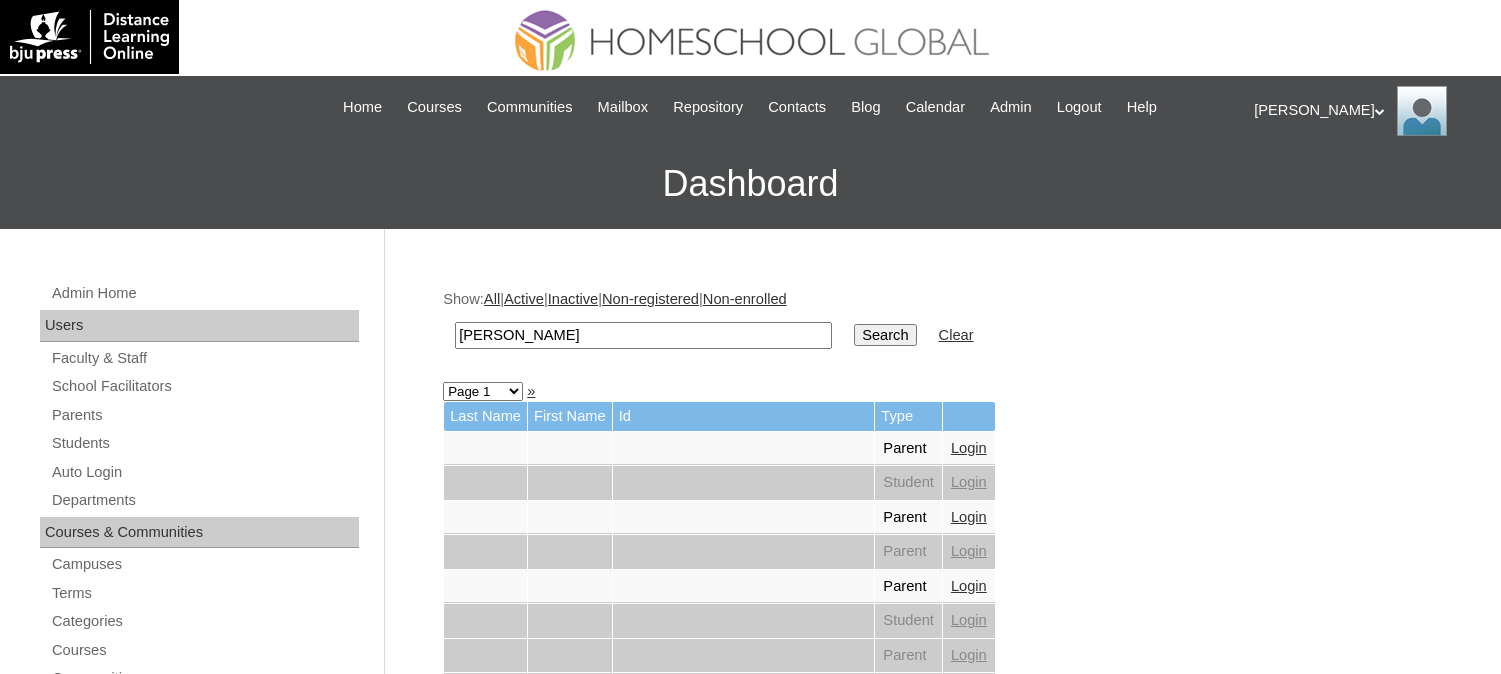 scroll, scrollTop: 0, scrollLeft: 0, axis: both 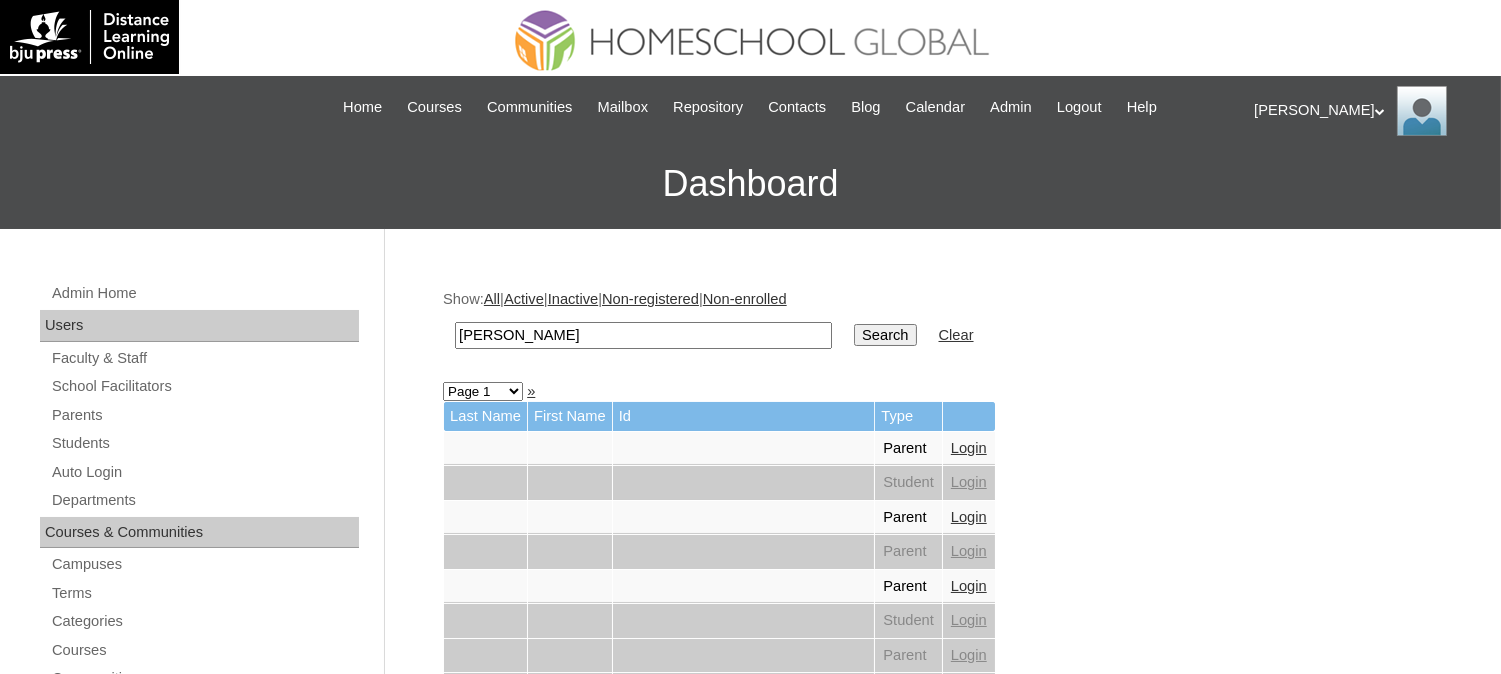 type on "[PERSON_NAME]" 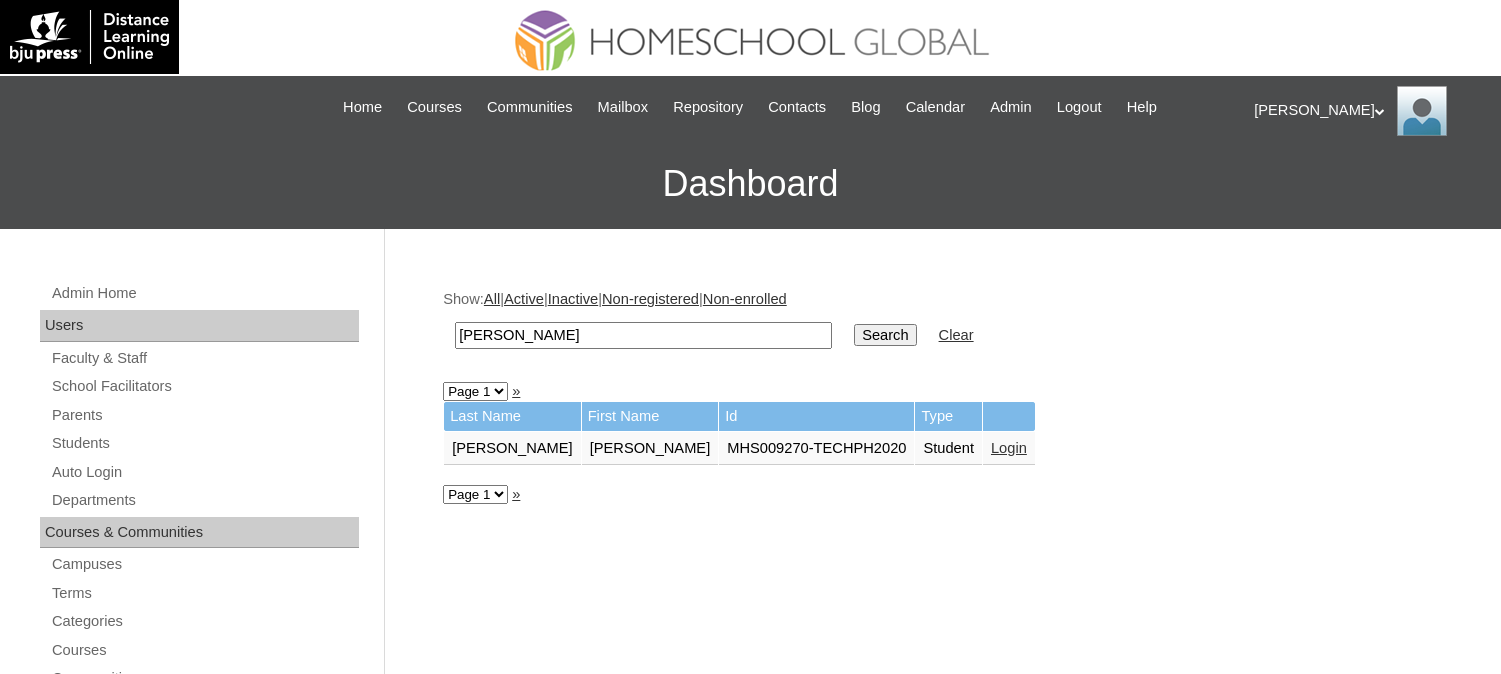 scroll, scrollTop: 0, scrollLeft: 0, axis: both 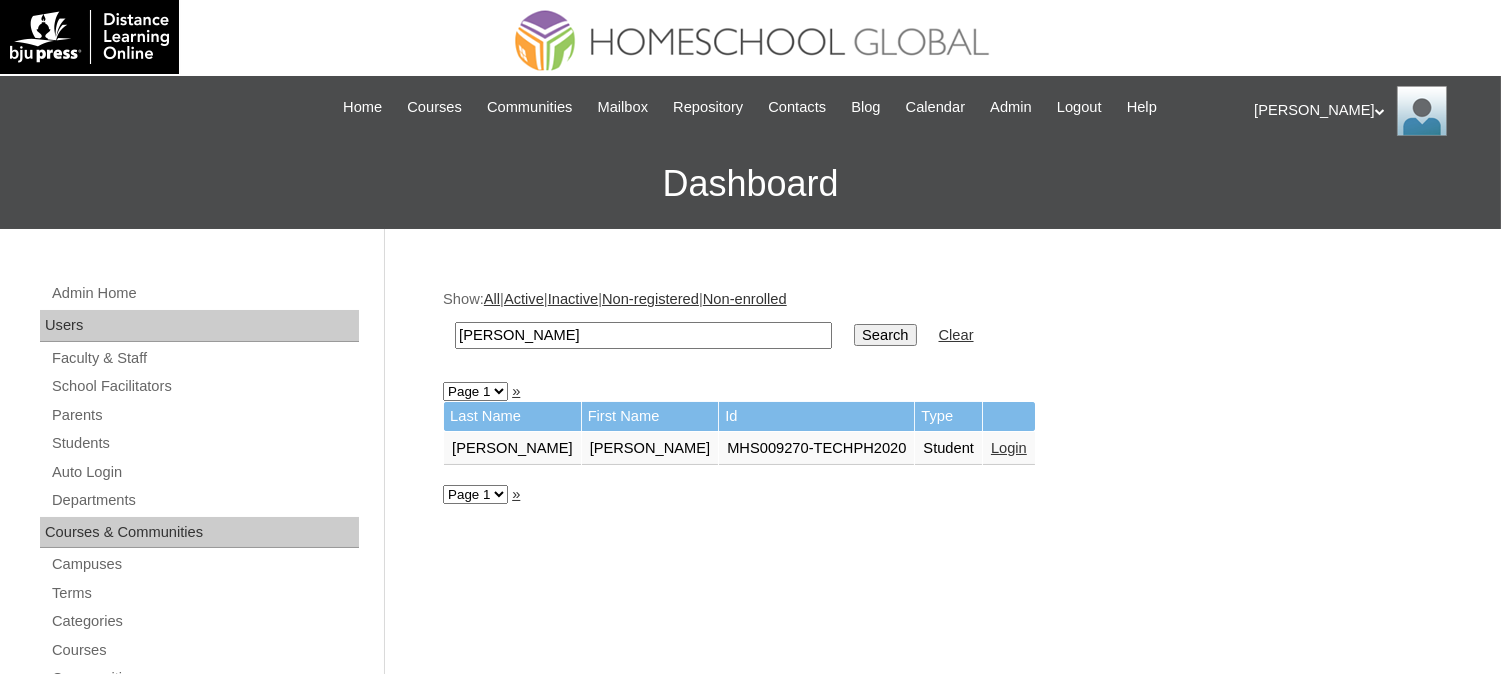 click on "Login" at bounding box center [1009, 448] 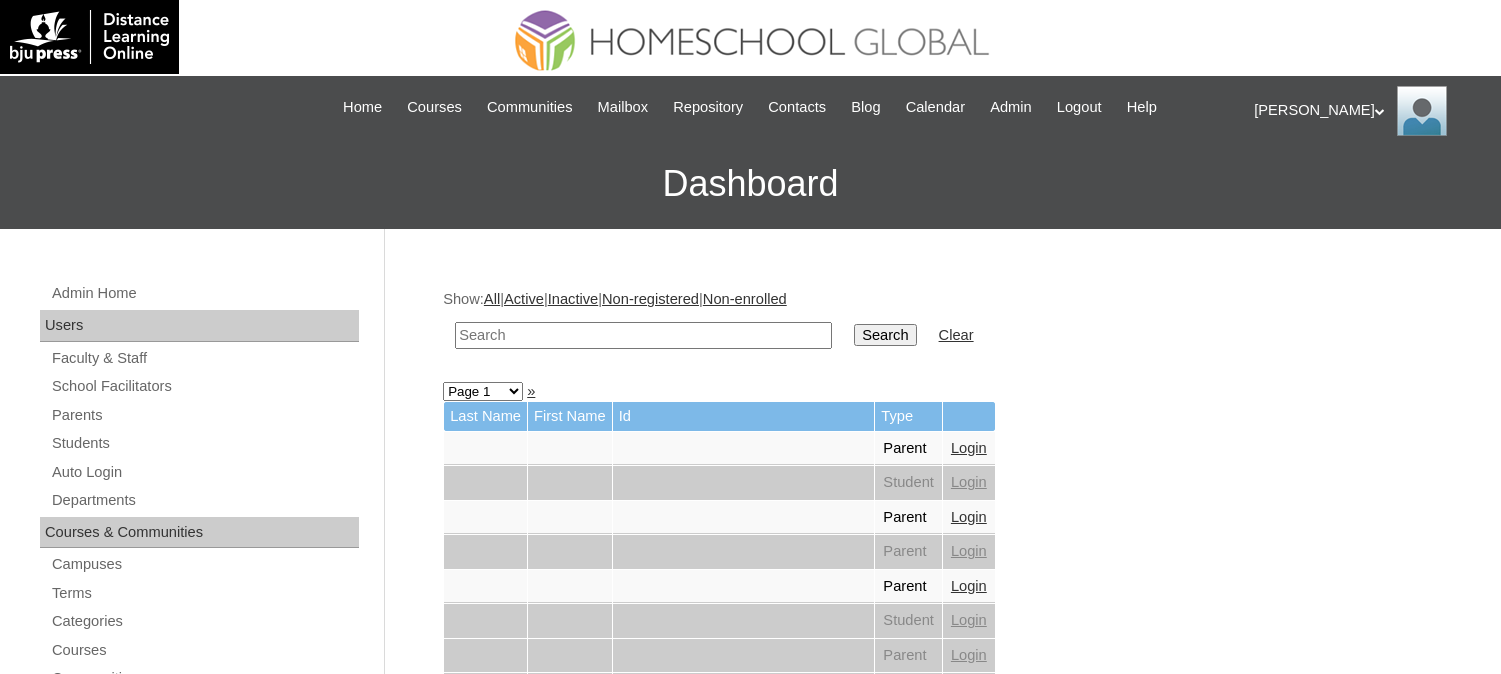 scroll, scrollTop: 0, scrollLeft: 0, axis: both 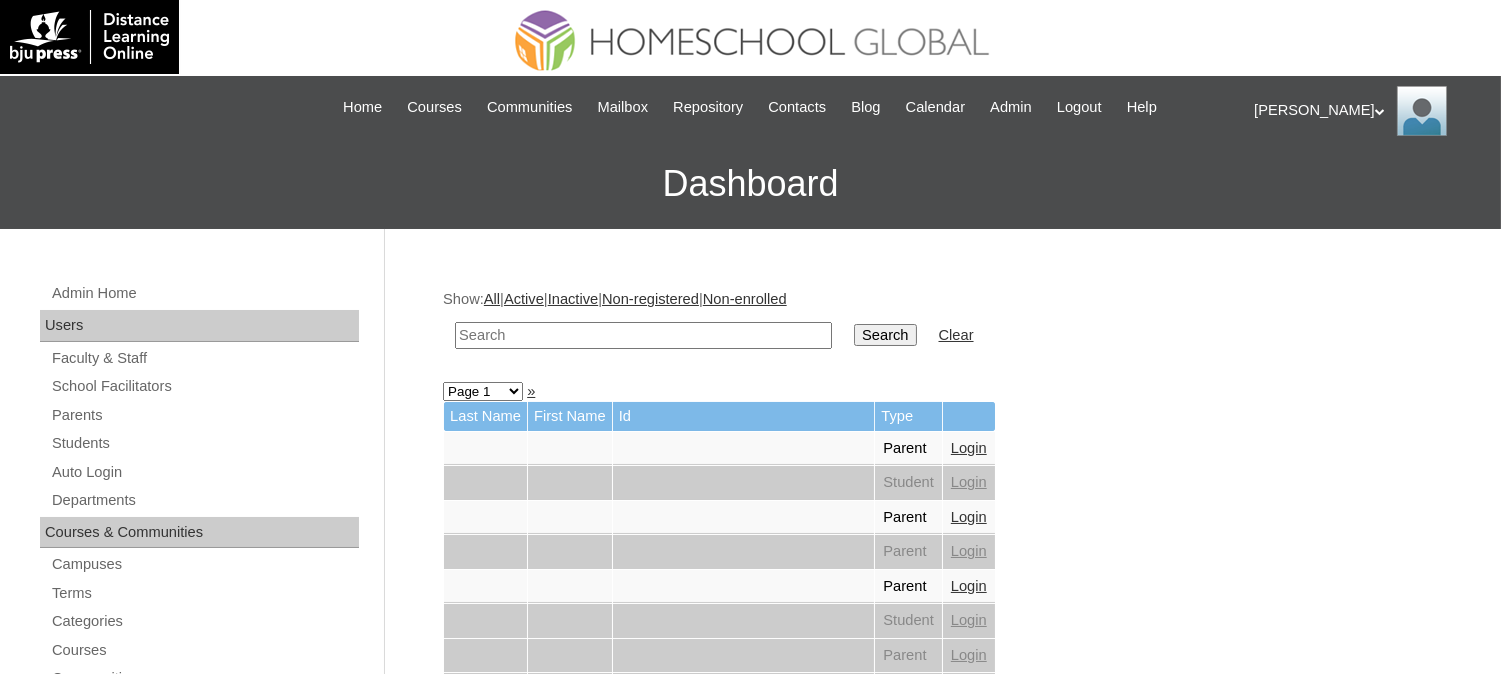 click at bounding box center (643, 335) 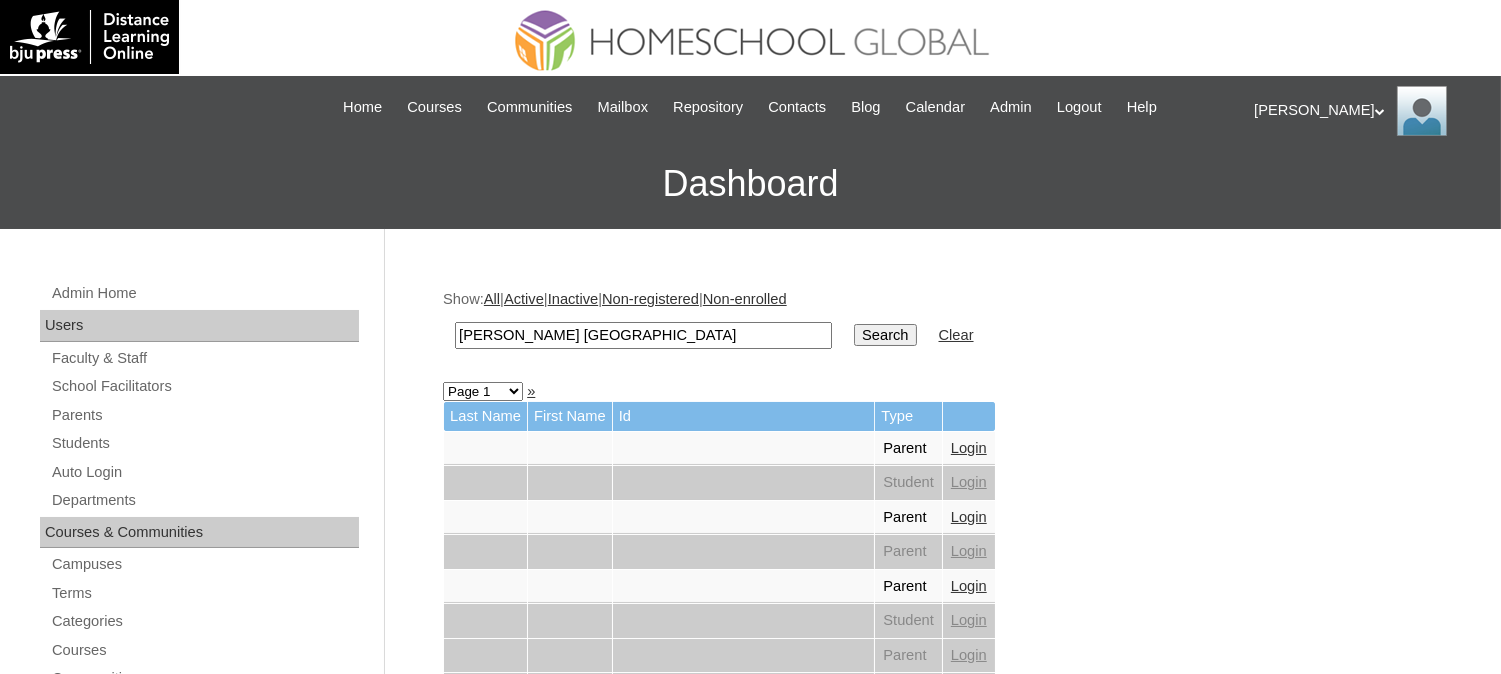 type on "Kendra Venice" 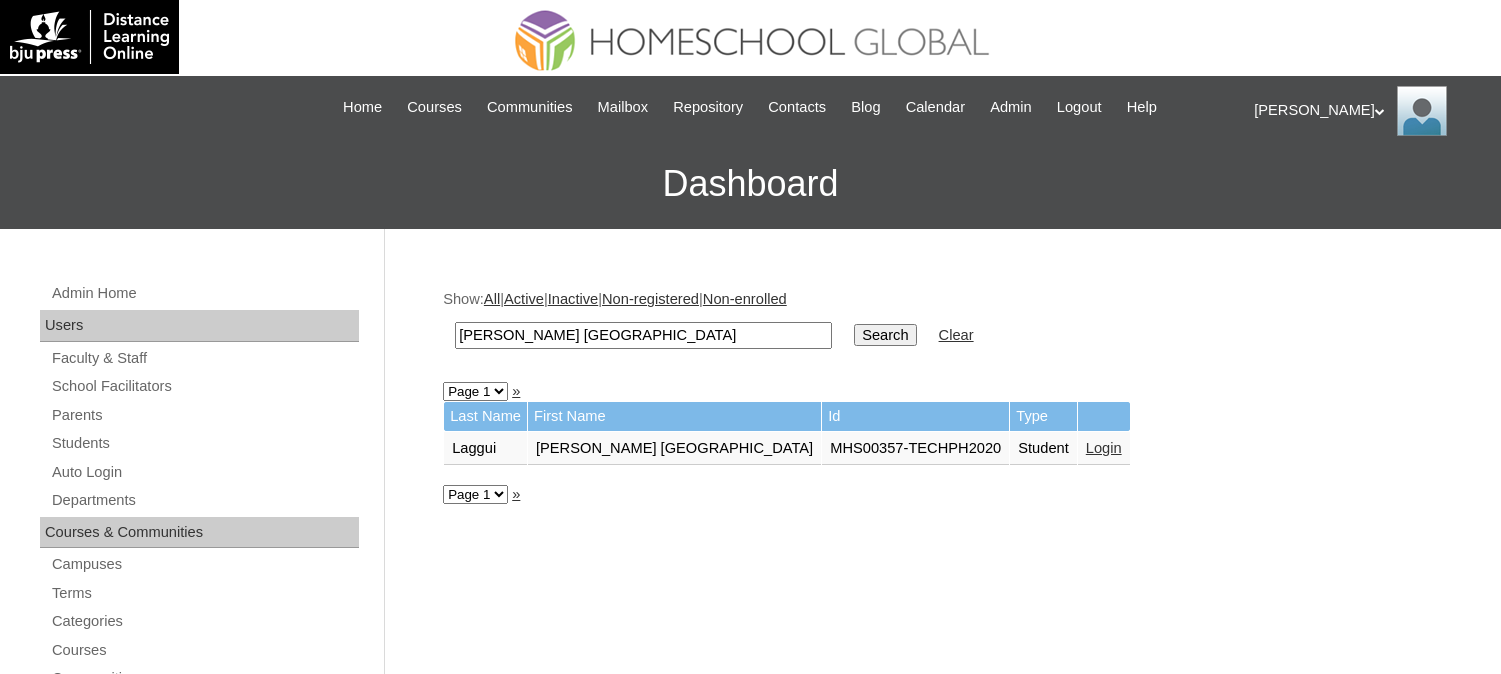 scroll, scrollTop: 0, scrollLeft: 0, axis: both 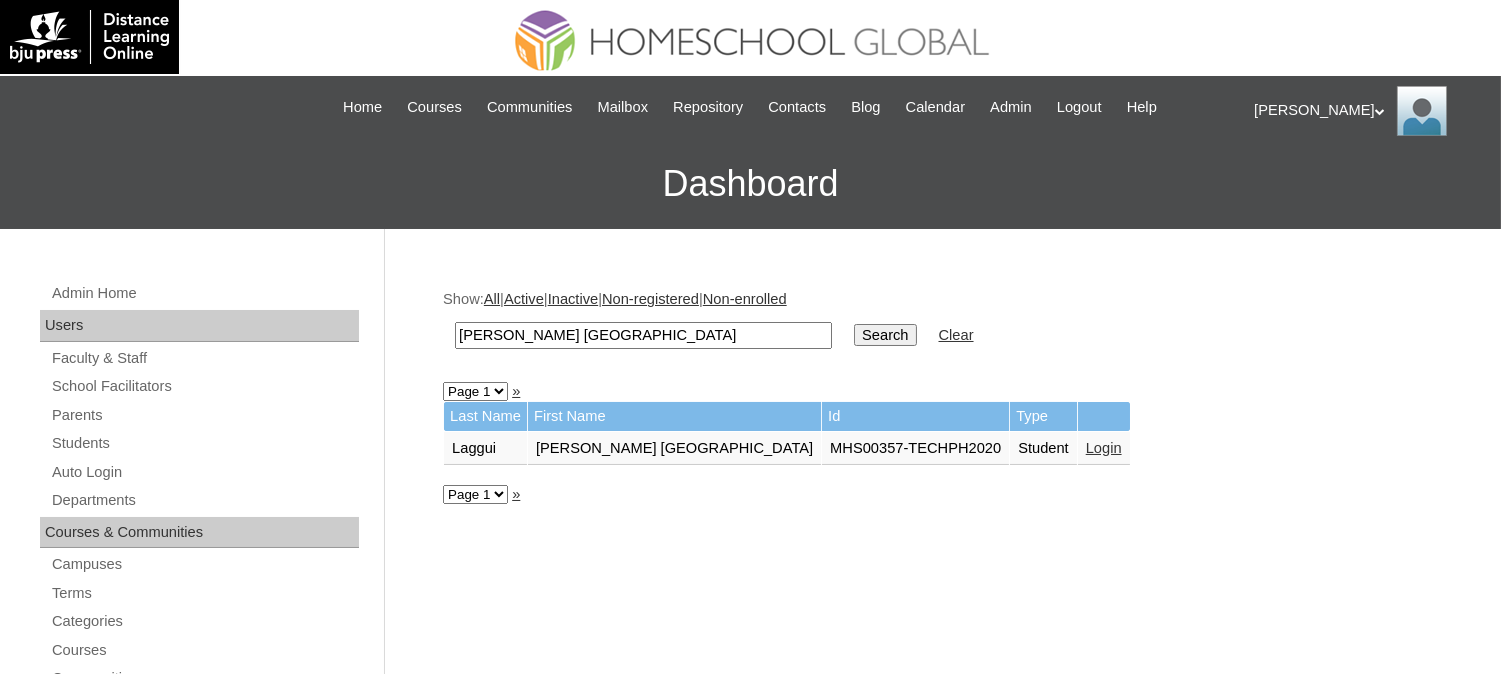 click on "Login" at bounding box center (1104, 448) 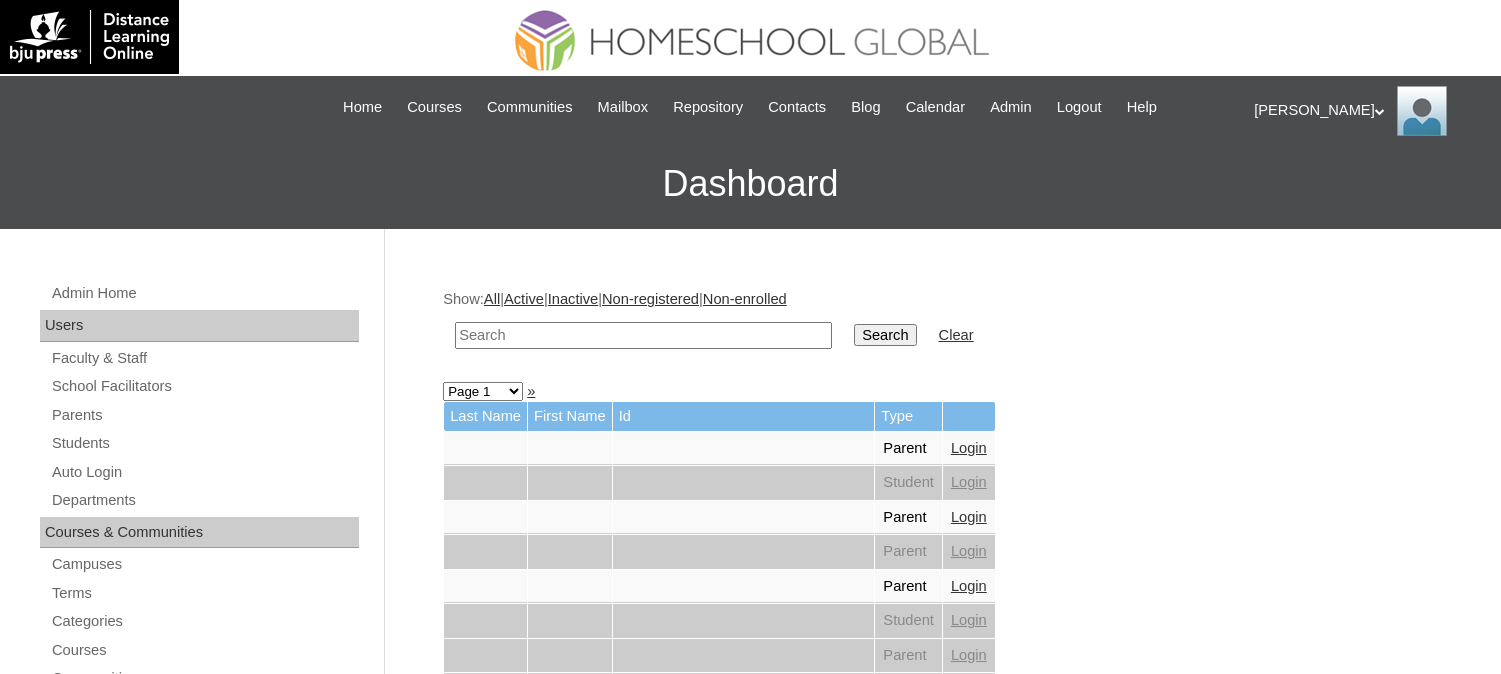 scroll, scrollTop: 0, scrollLeft: 0, axis: both 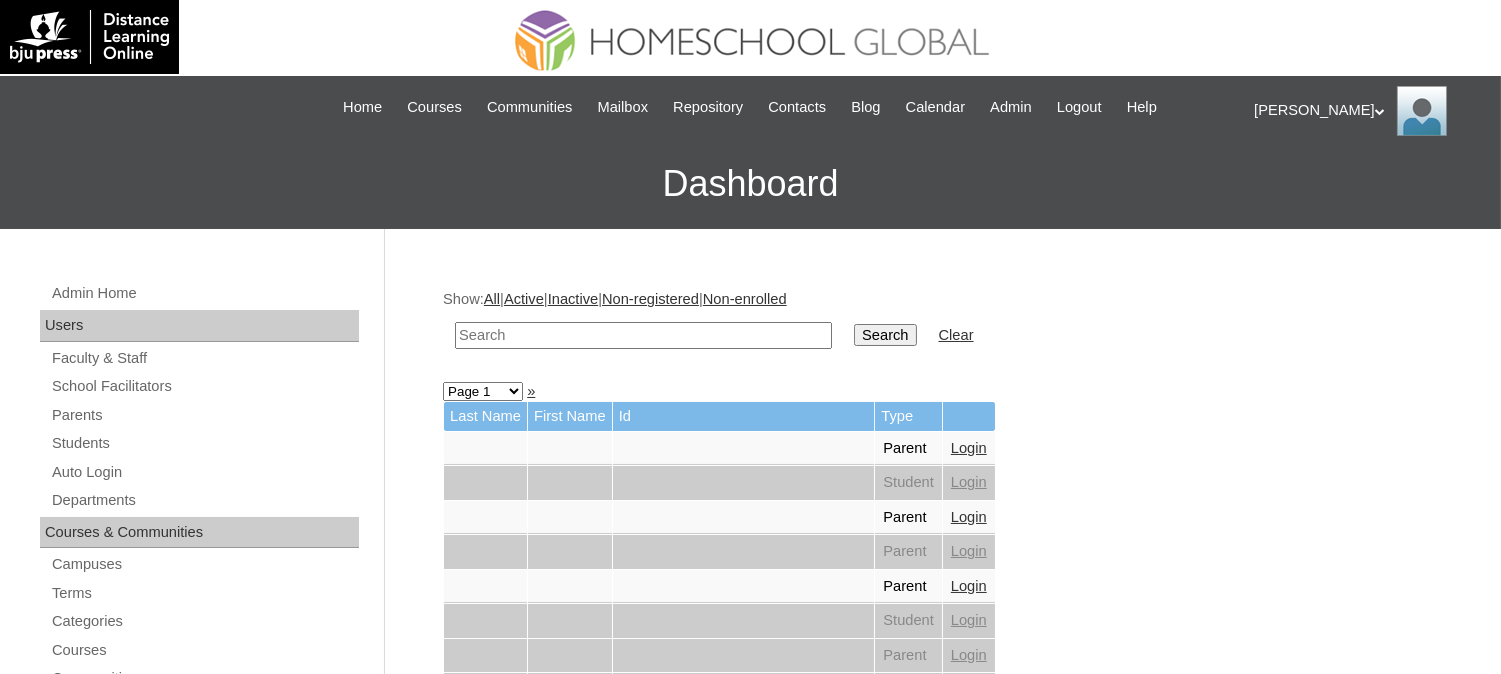 click at bounding box center (643, 335) 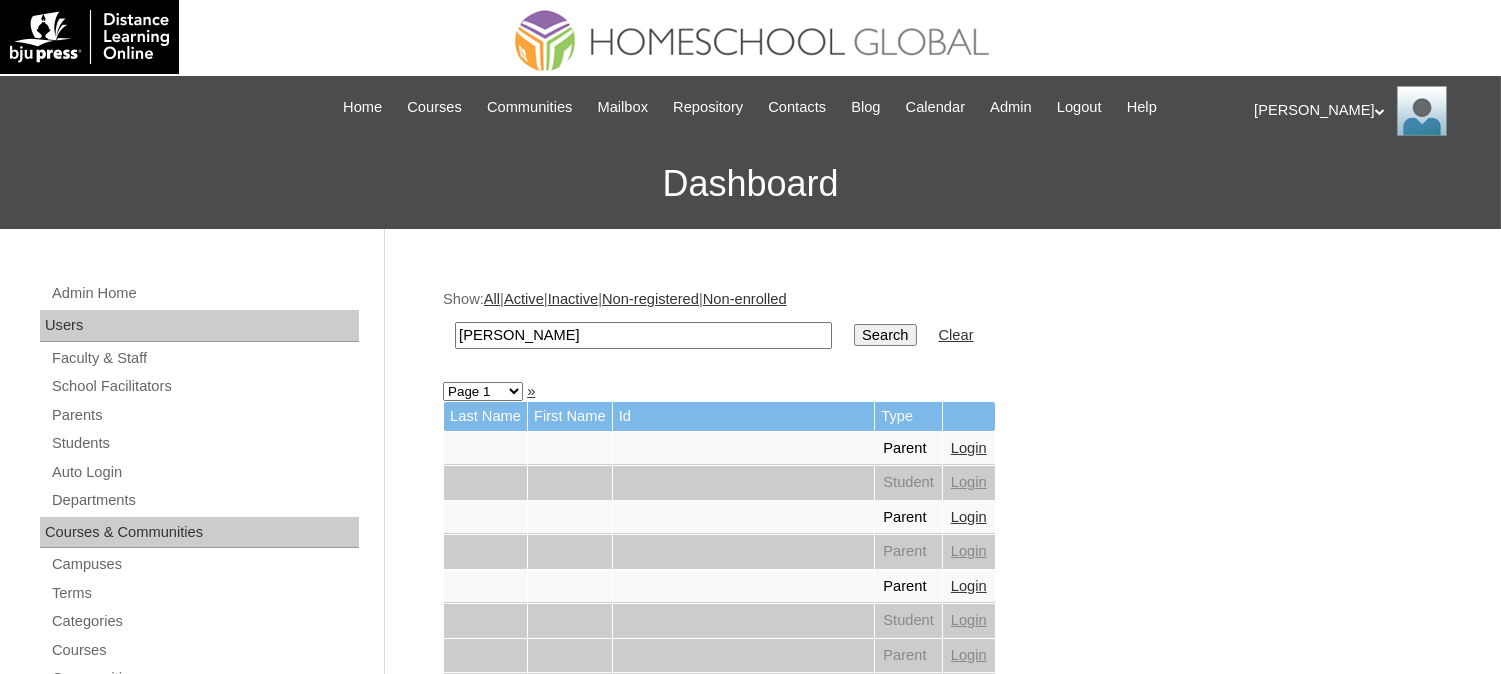 type on "Rafa Solomon" 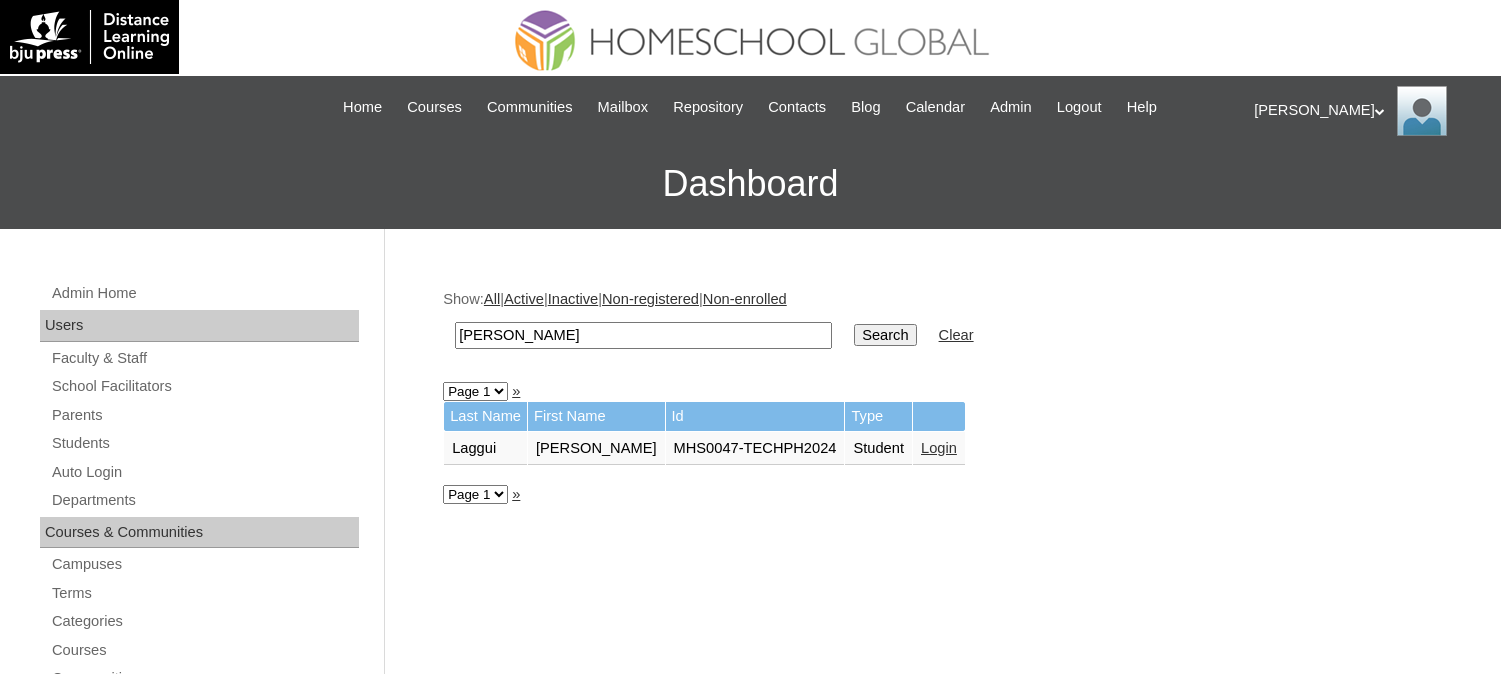 scroll, scrollTop: 0, scrollLeft: 0, axis: both 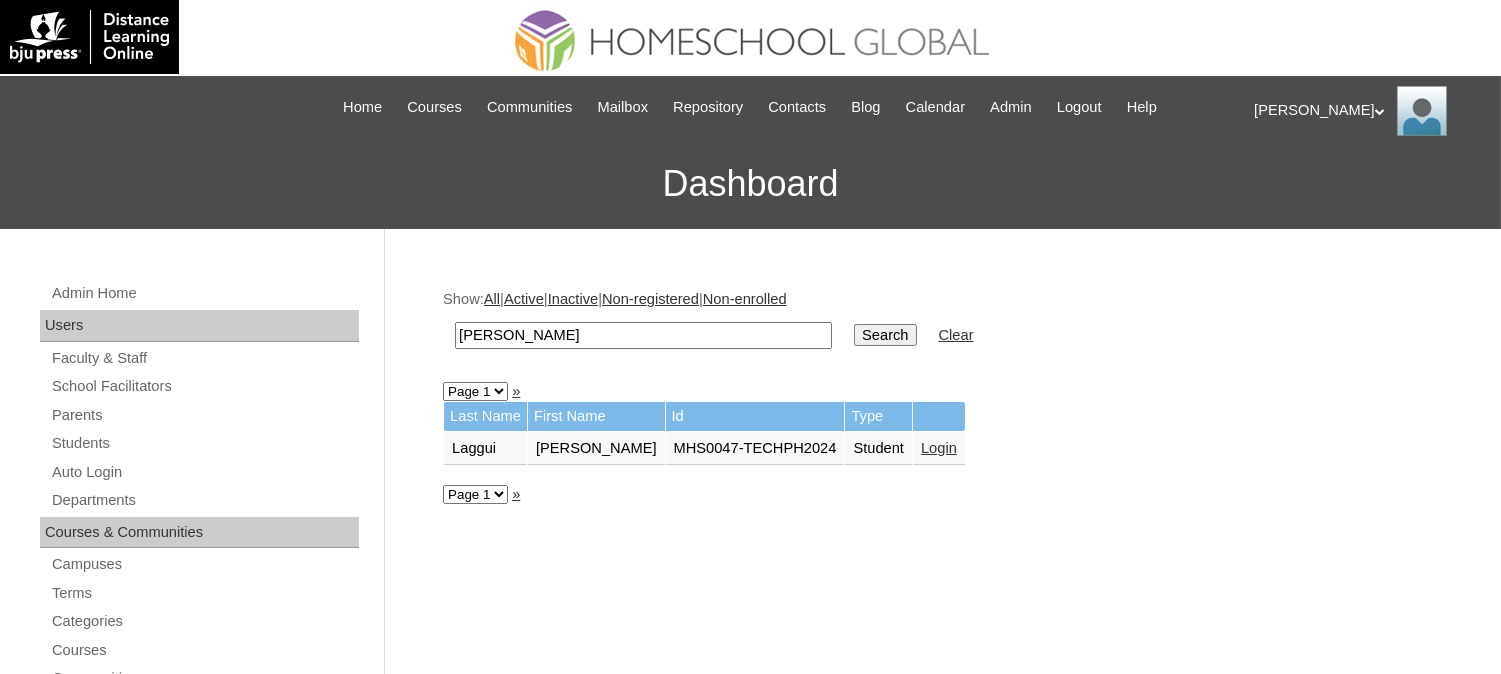 click on "Login" at bounding box center [939, 449] 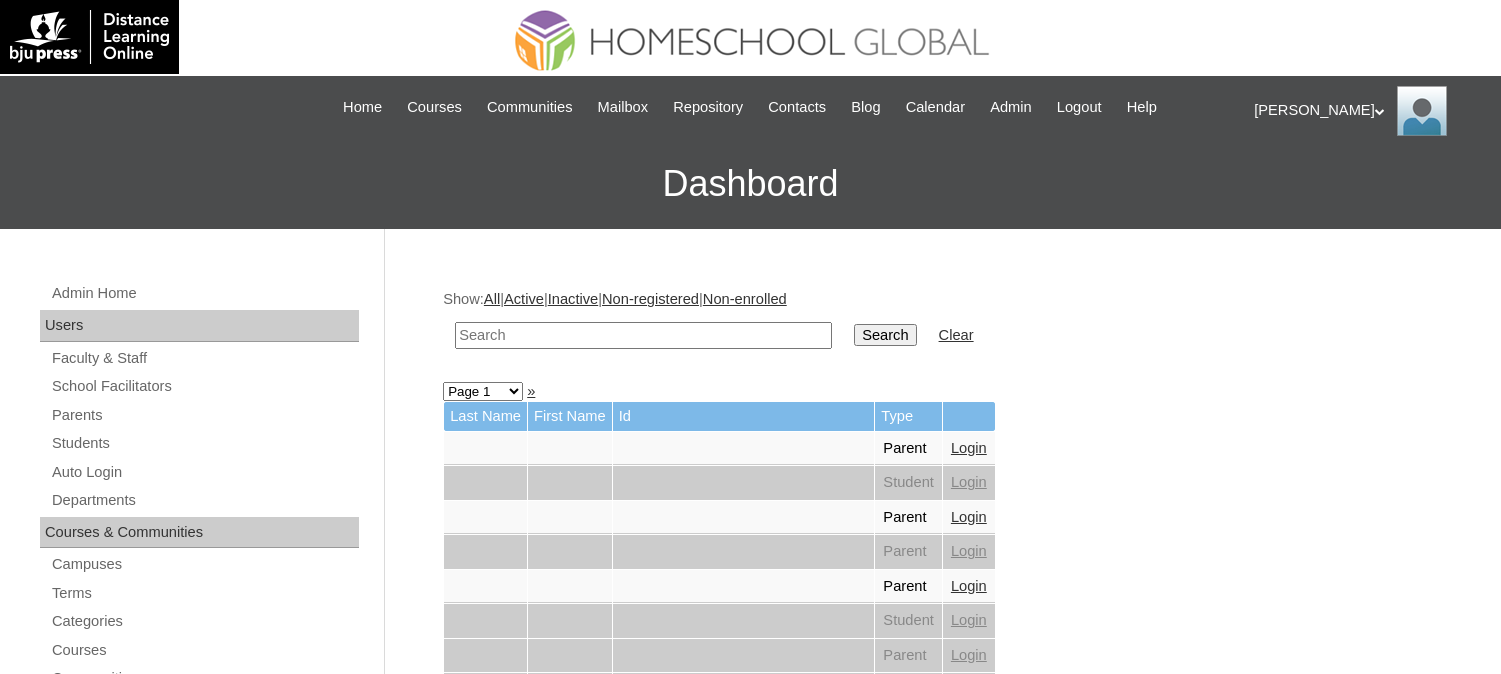 scroll, scrollTop: 0, scrollLeft: 0, axis: both 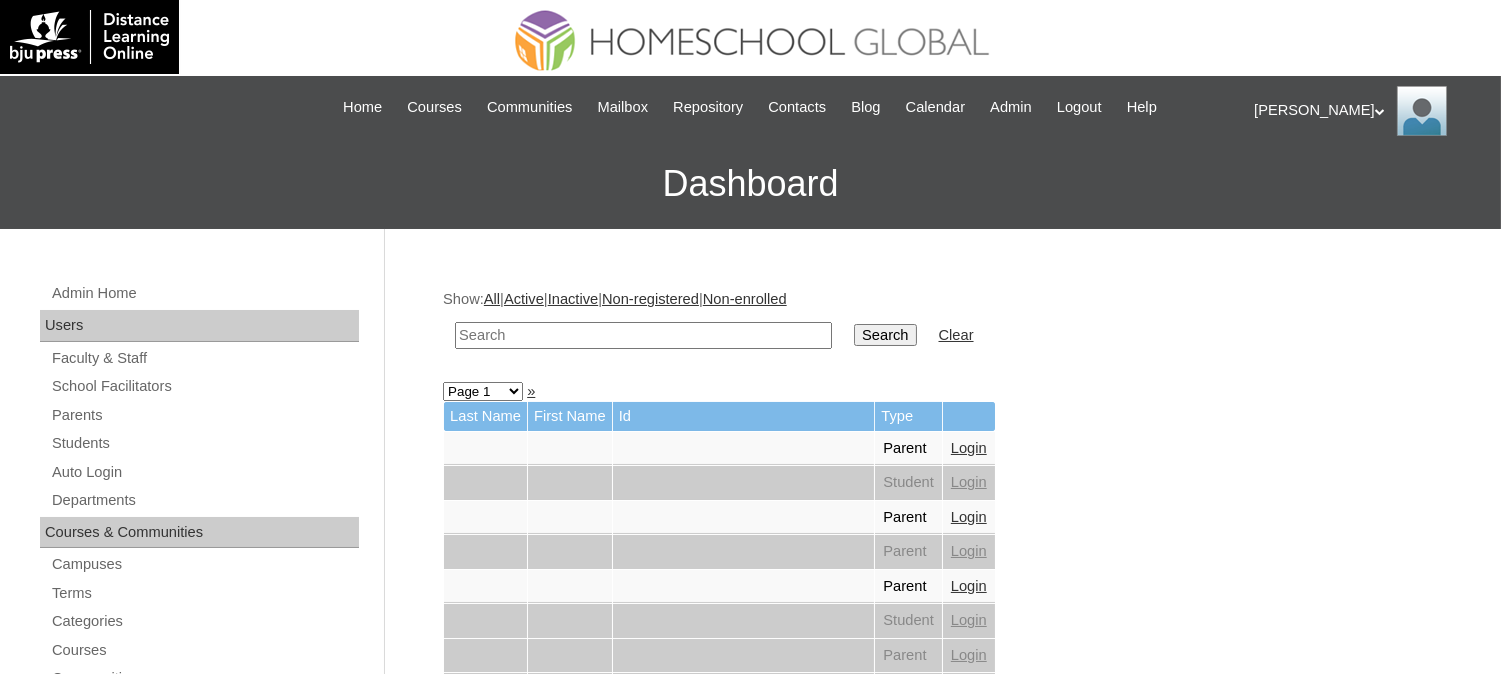 click at bounding box center [643, 335] 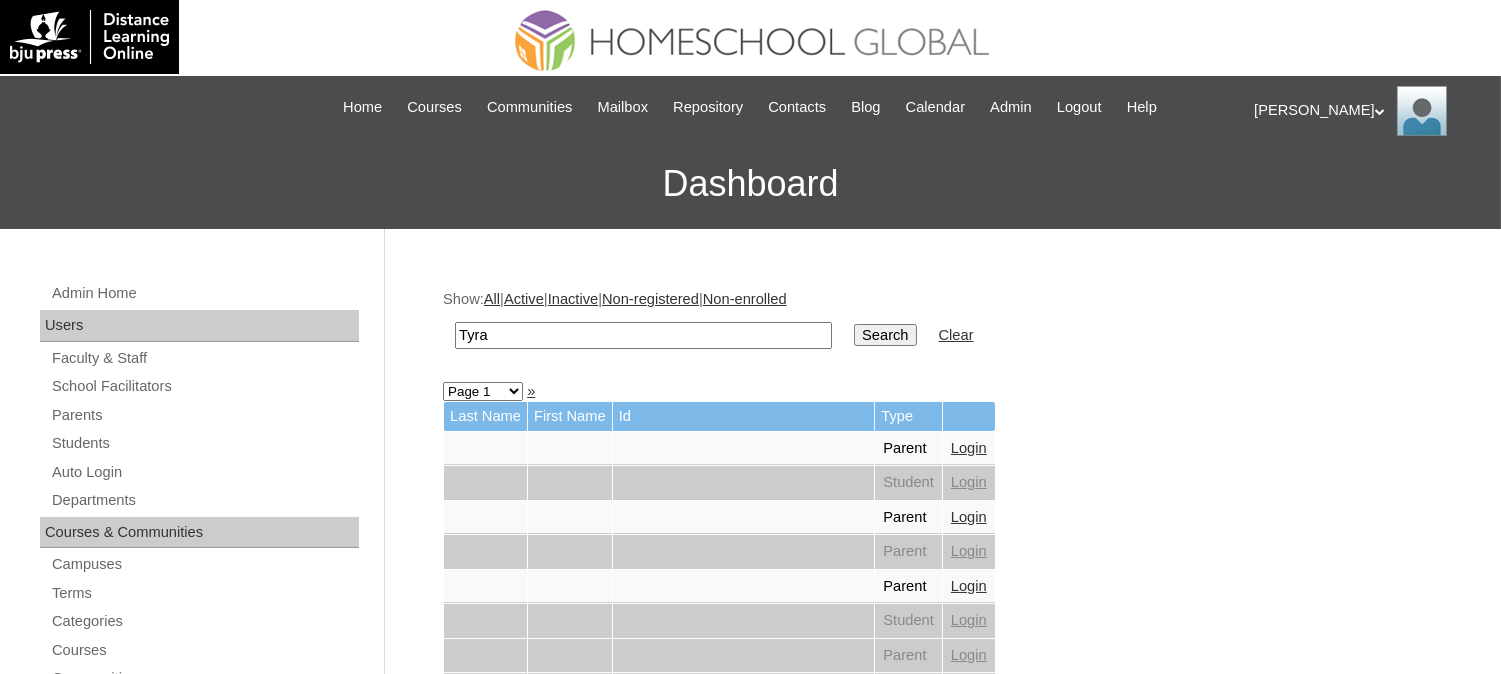 type on "Tyra" 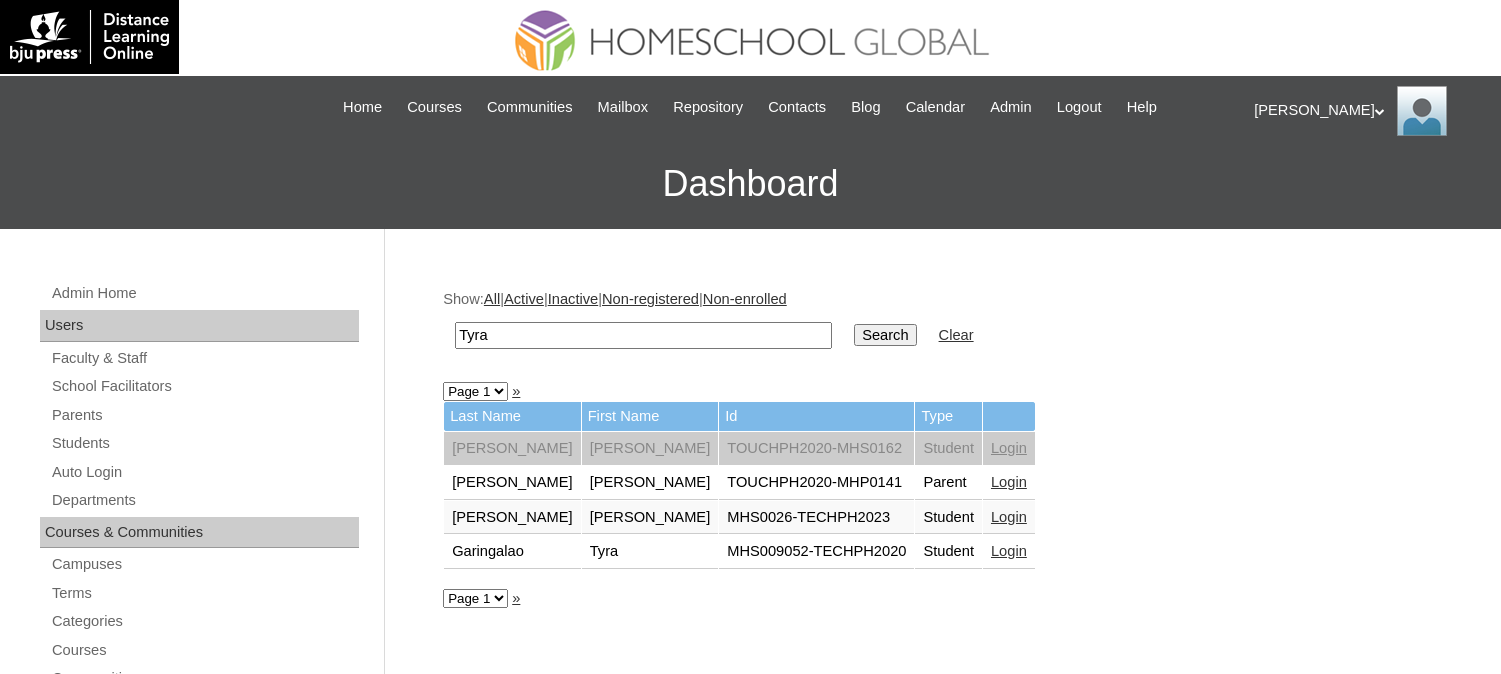 scroll, scrollTop: 0, scrollLeft: 0, axis: both 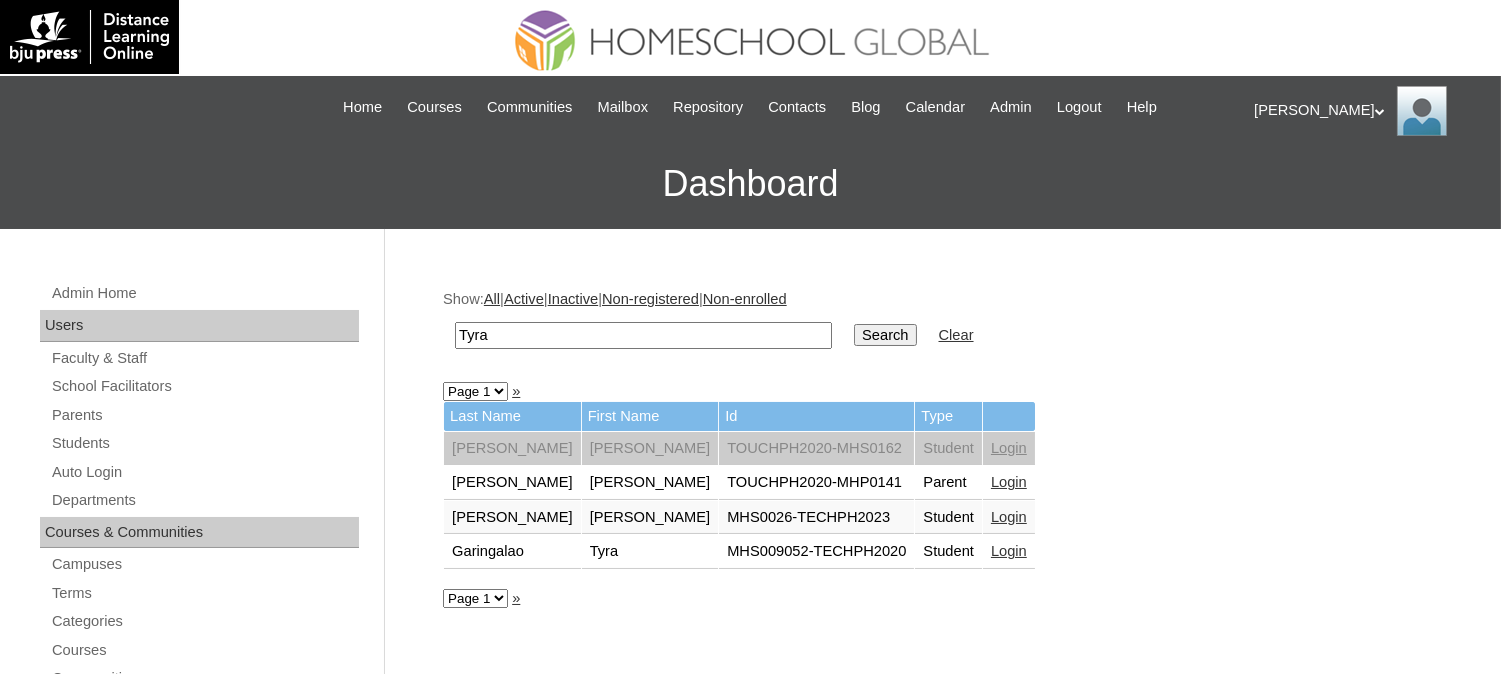 click on "Login" at bounding box center [1009, 551] 